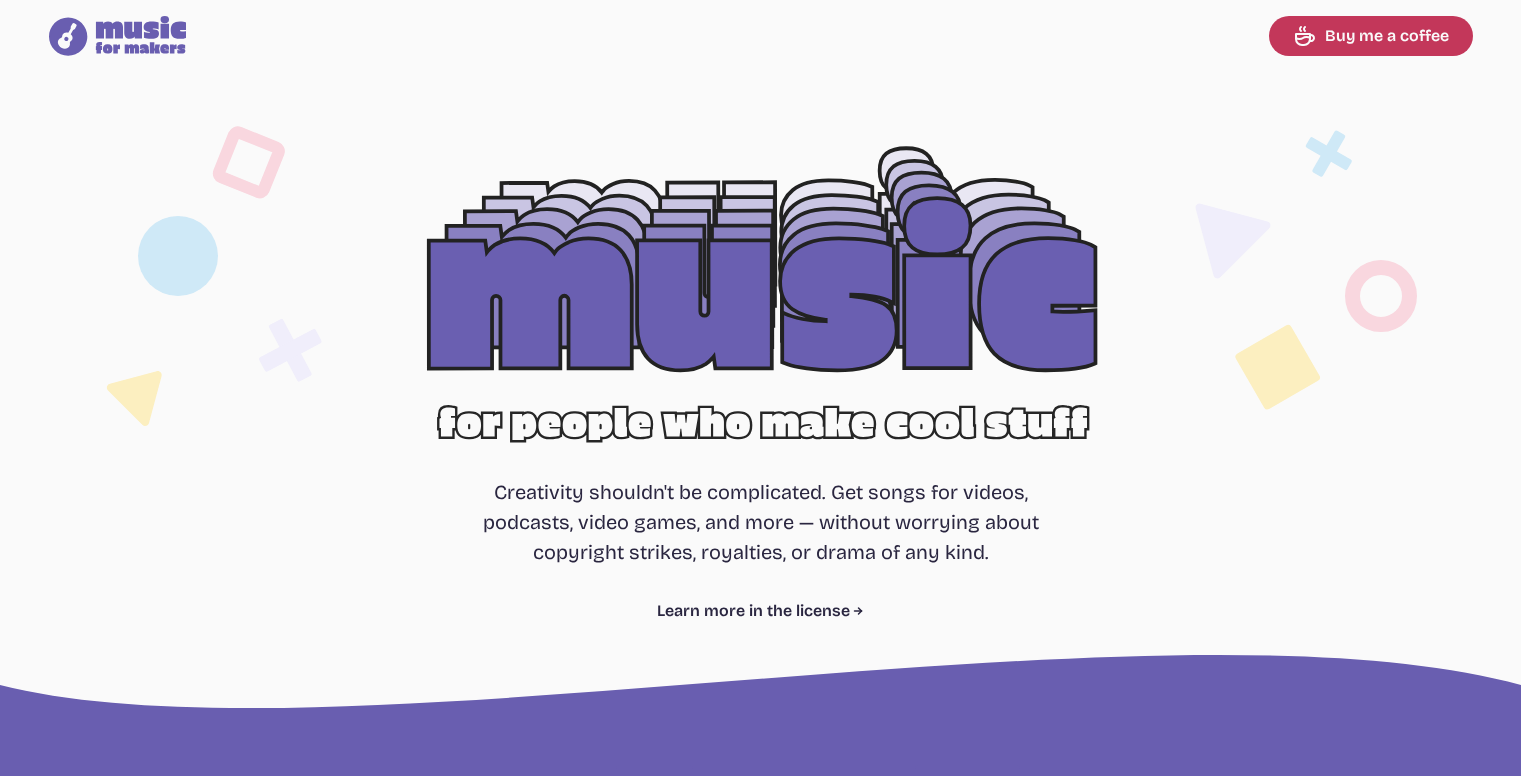 select on "most popular" 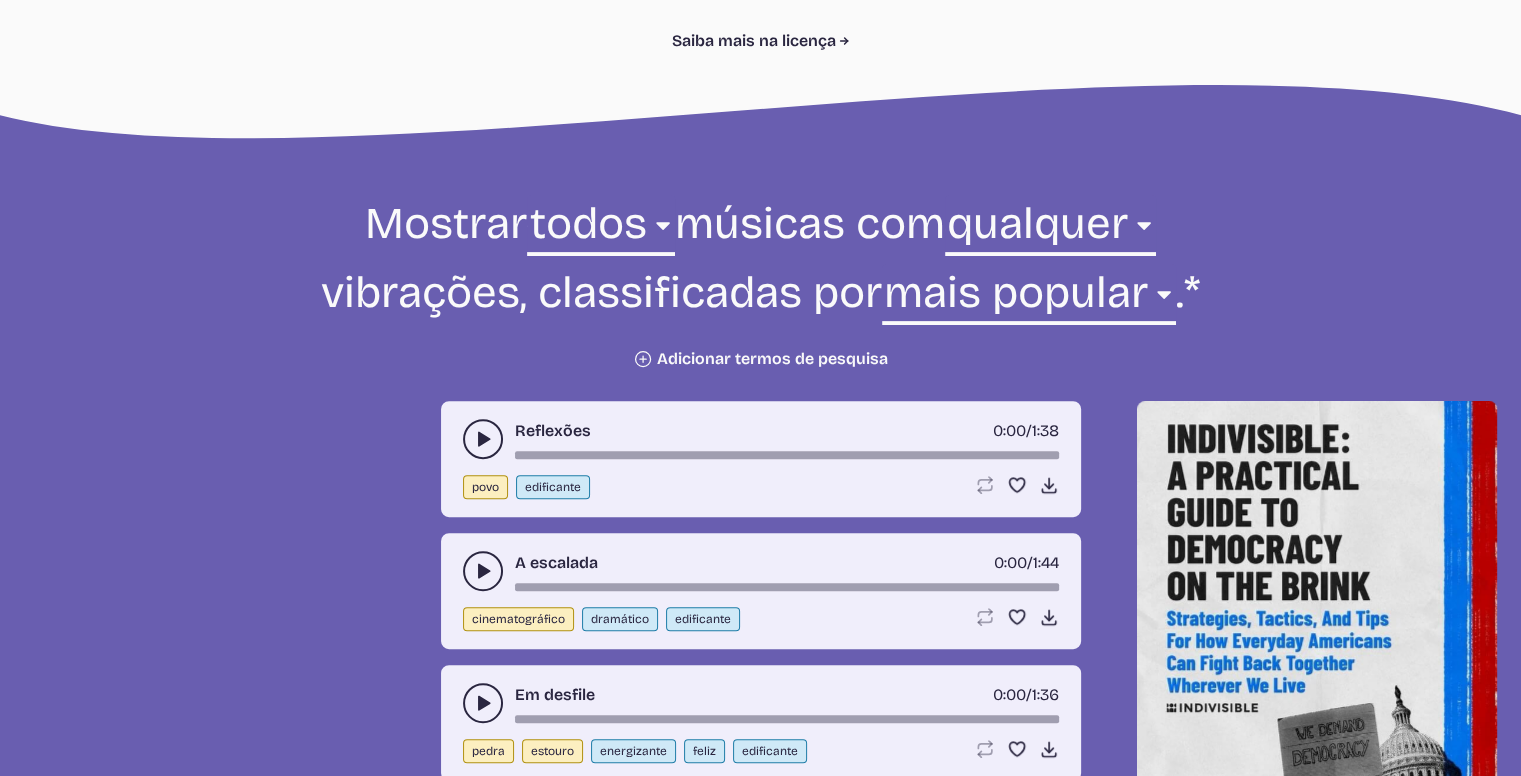 scroll, scrollTop: 600, scrollLeft: 0, axis: vertical 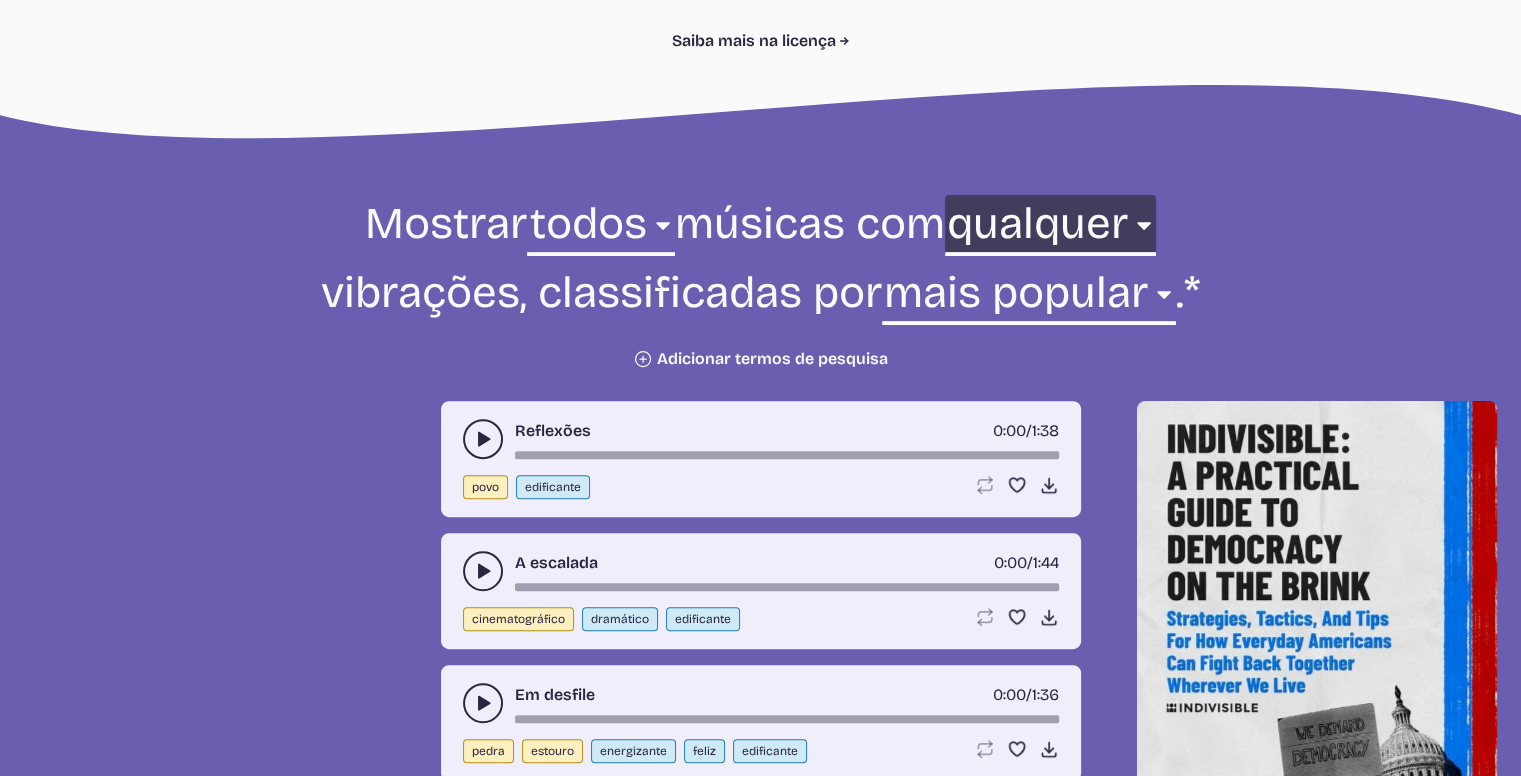 click on "qualquer agressivo frio contemplativo escuro dramático maleável energizante feliz sério otimista edificante" at bounding box center (1050, 229) 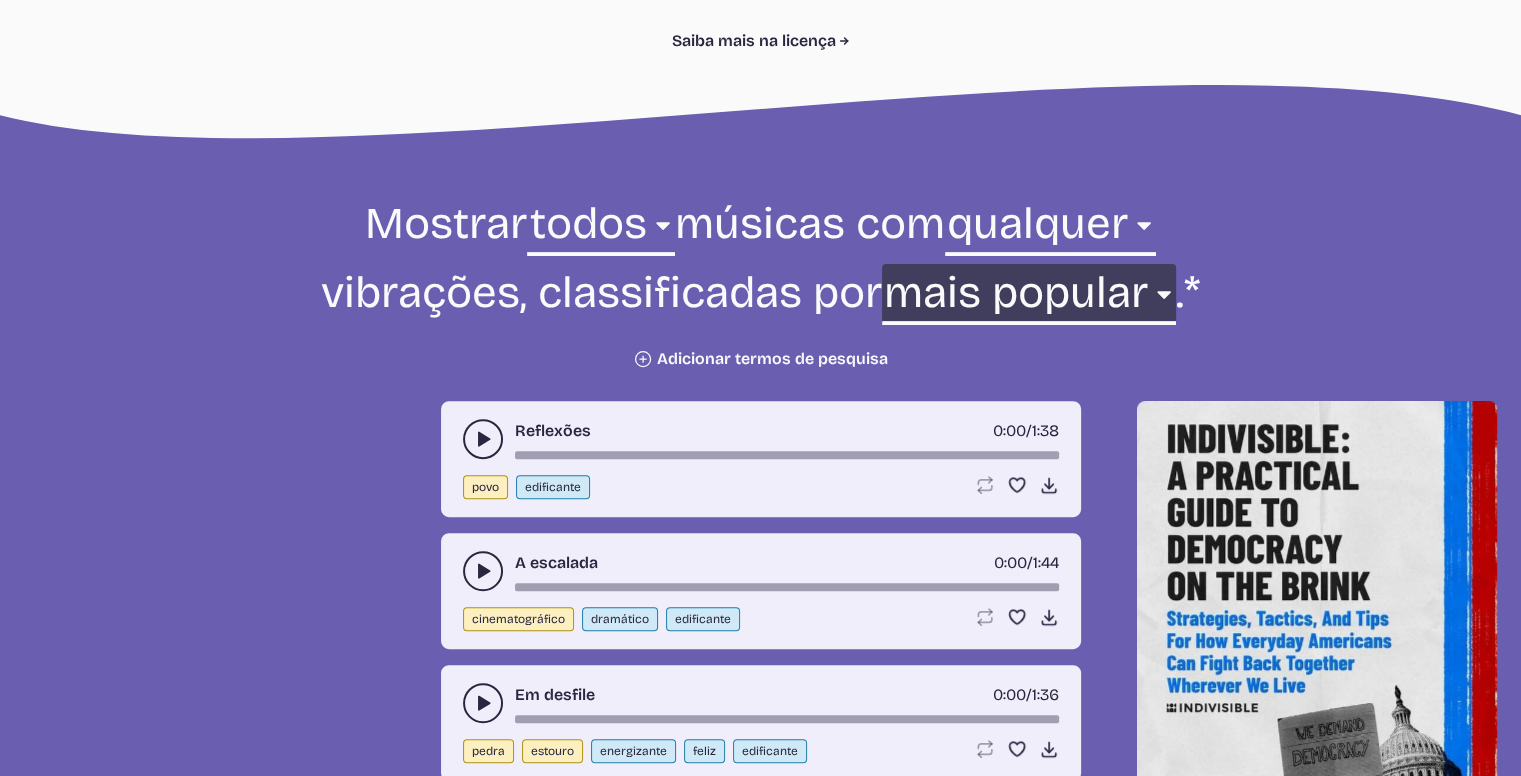 click on "mais novo mais velho mais popular menos popular nome" at bounding box center (1029, 298) 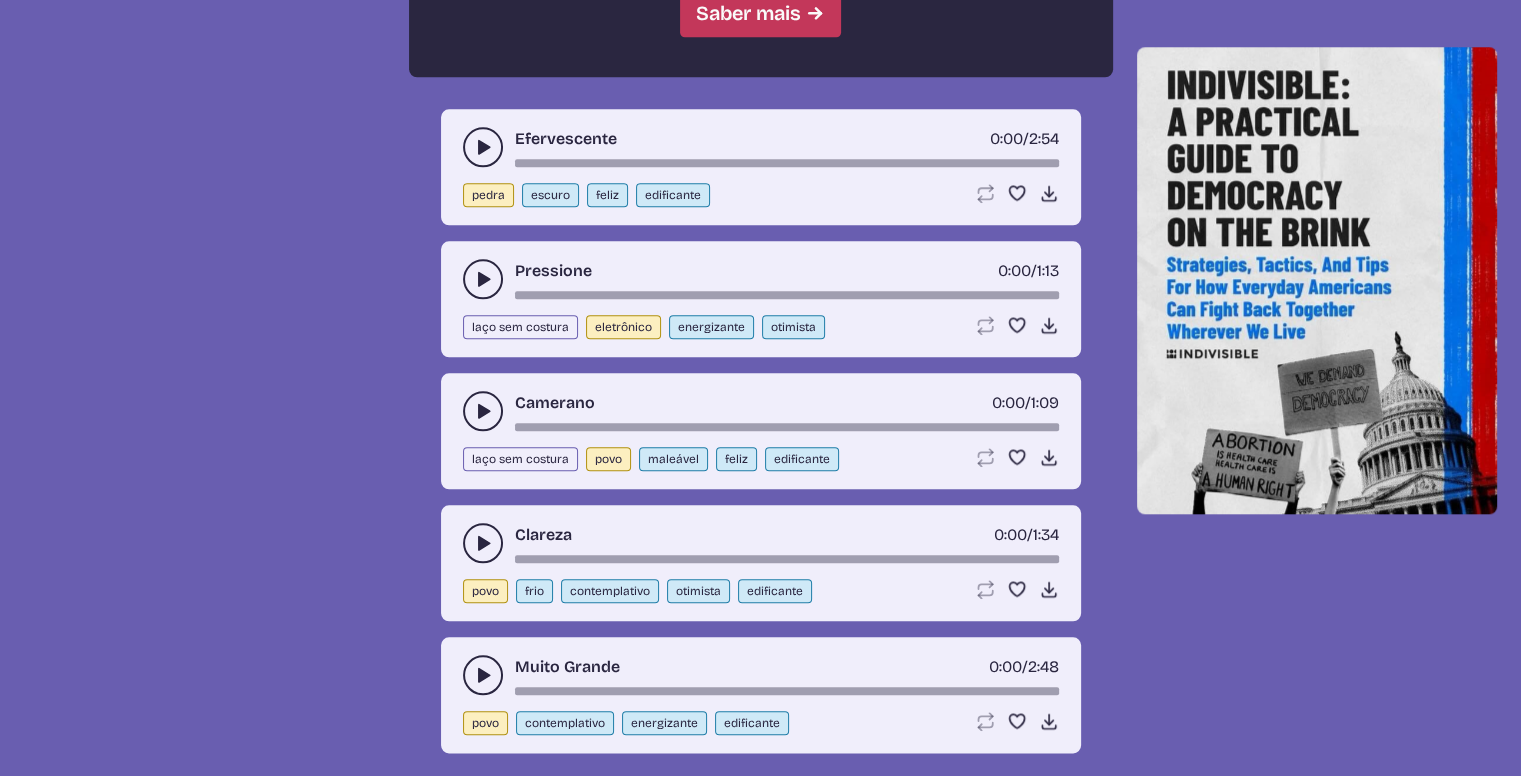 scroll, scrollTop: 2000, scrollLeft: 0, axis: vertical 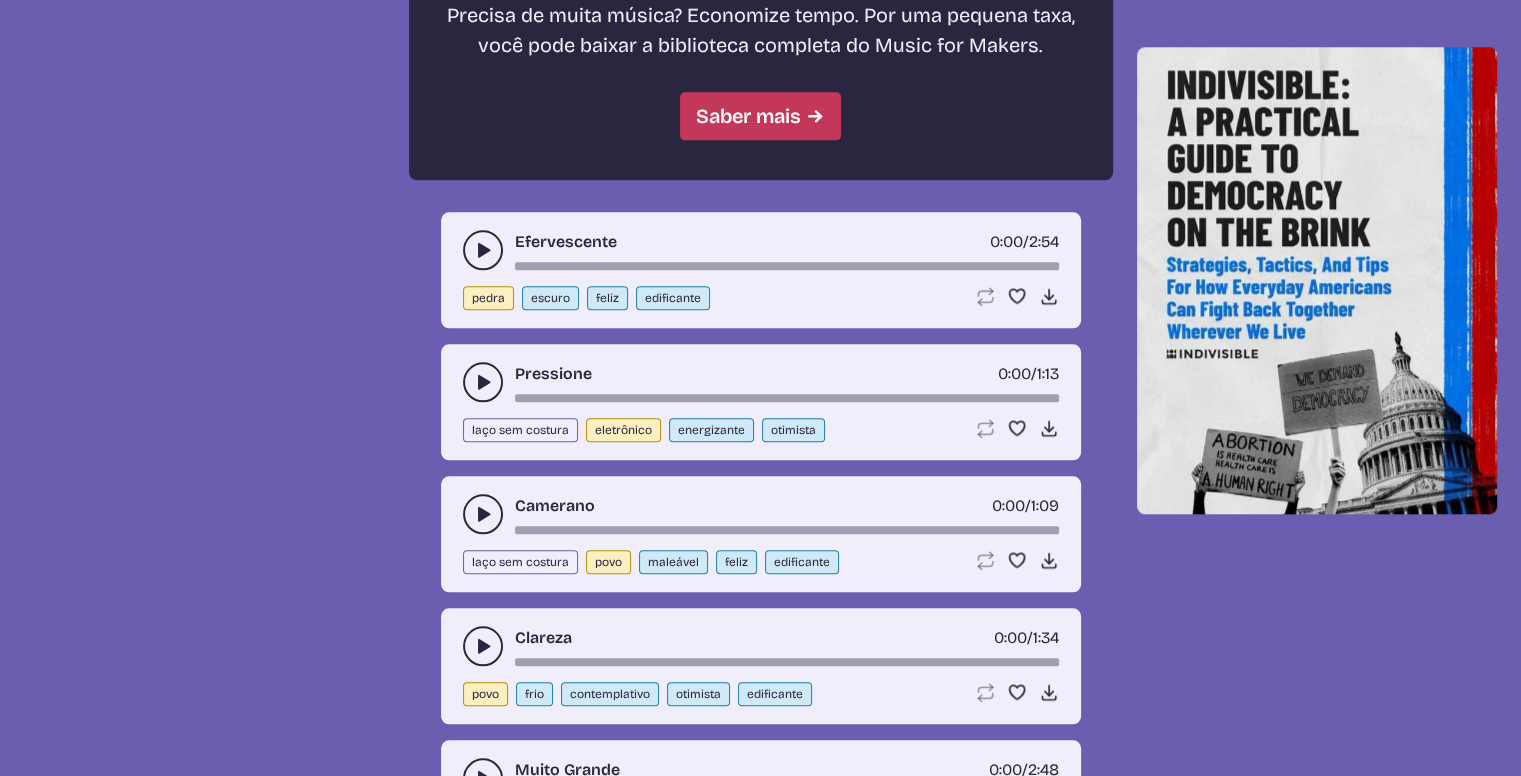 click 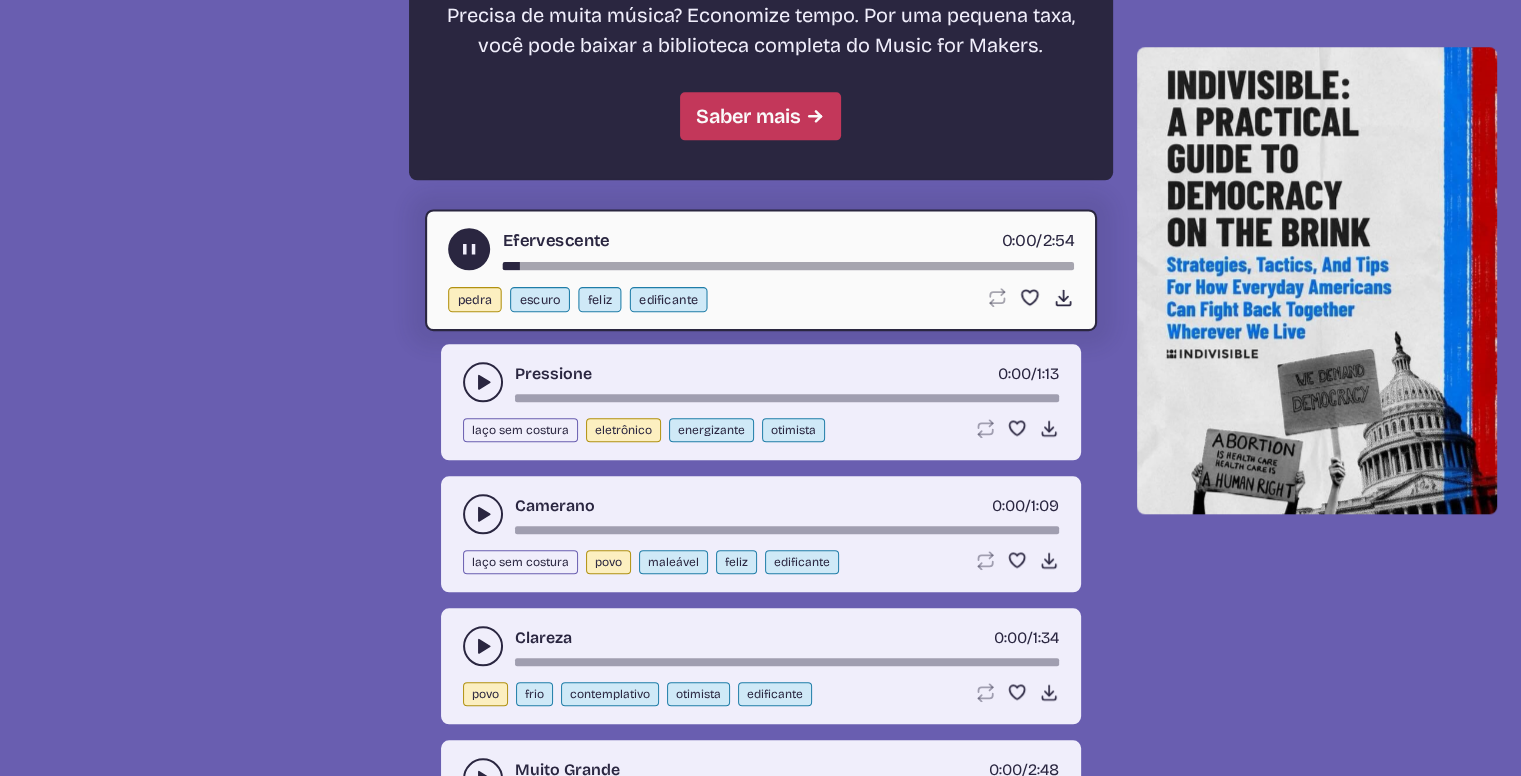 click 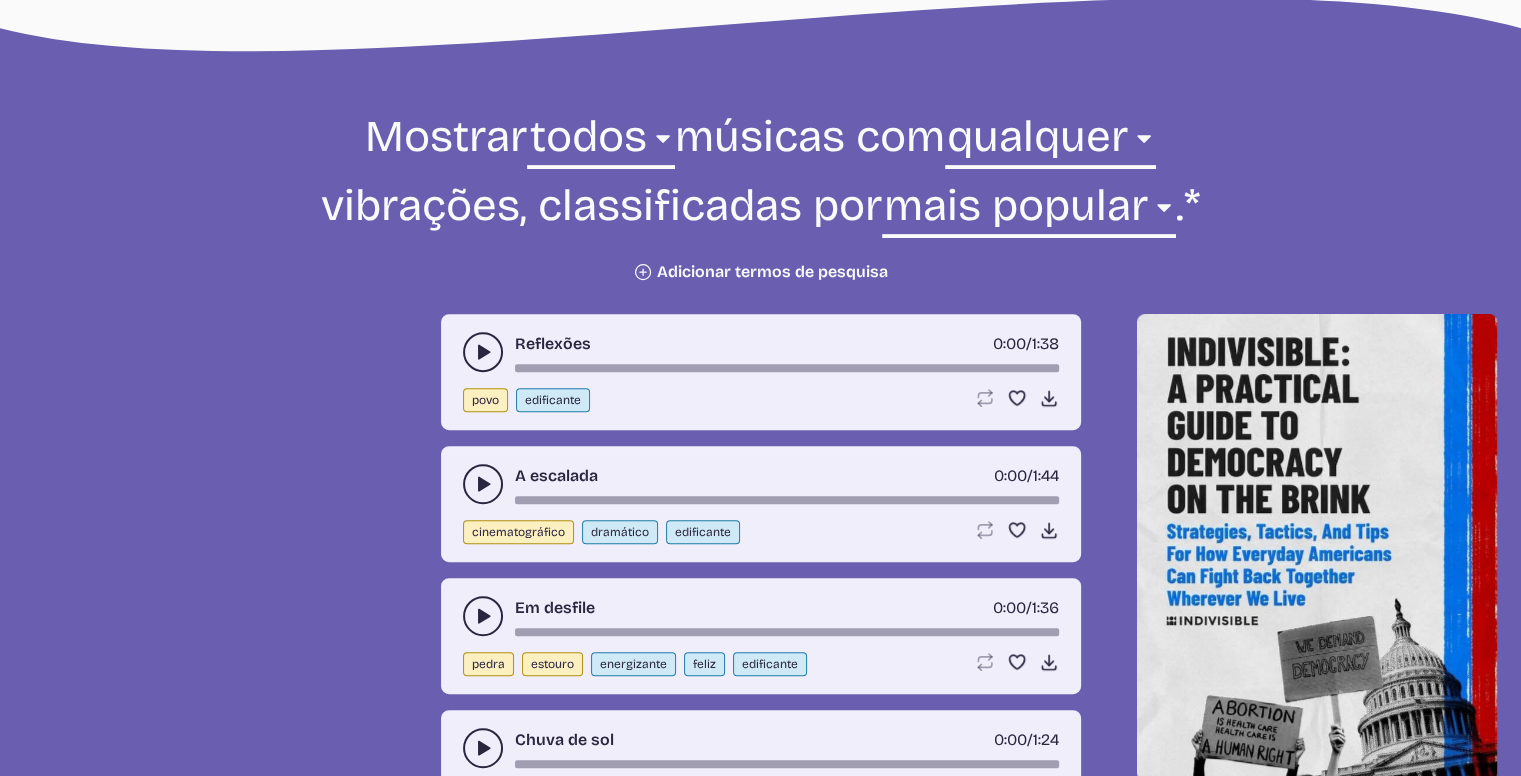 scroll, scrollTop: 700, scrollLeft: 0, axis: vertical 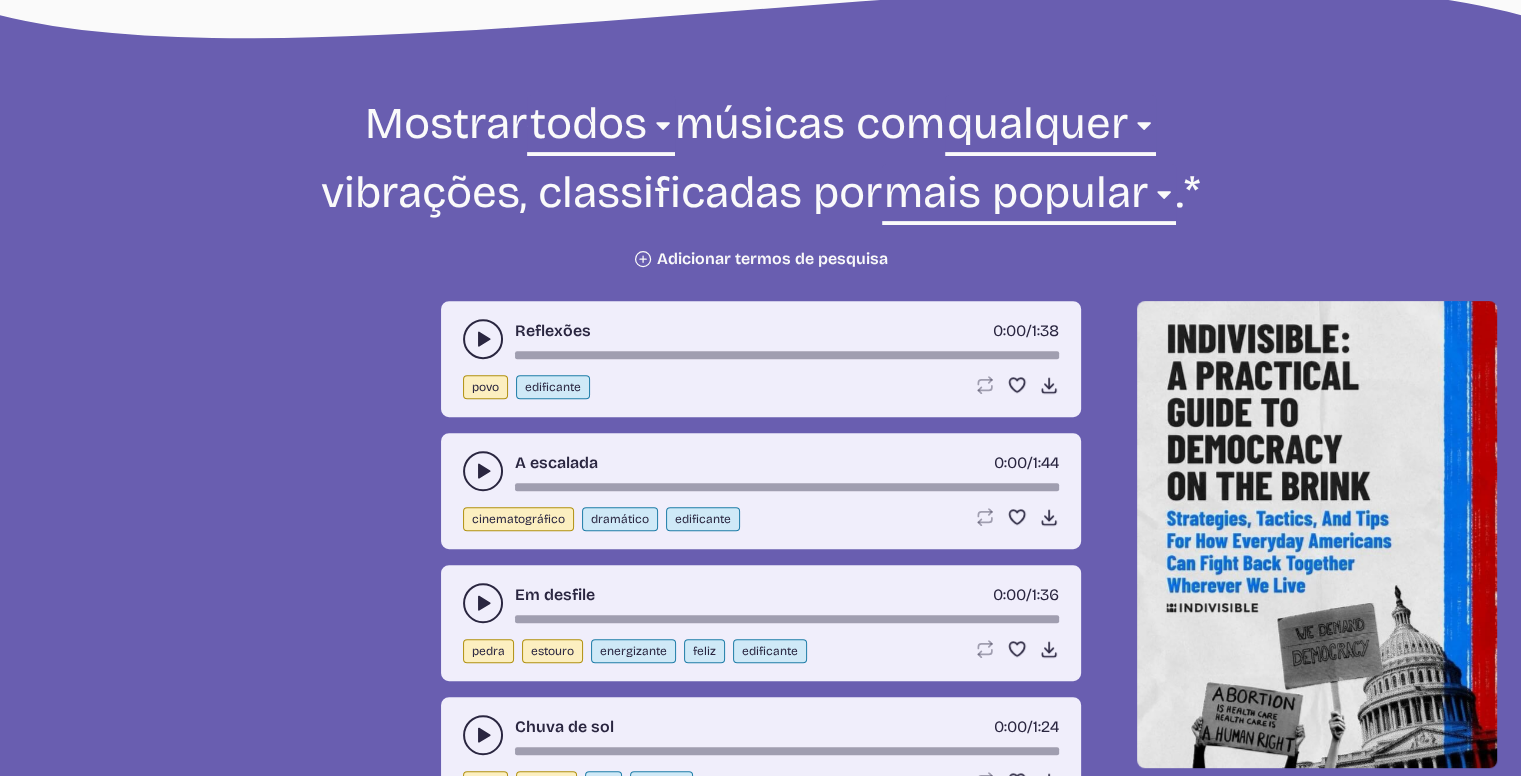 click at bounding box center [483, 339] 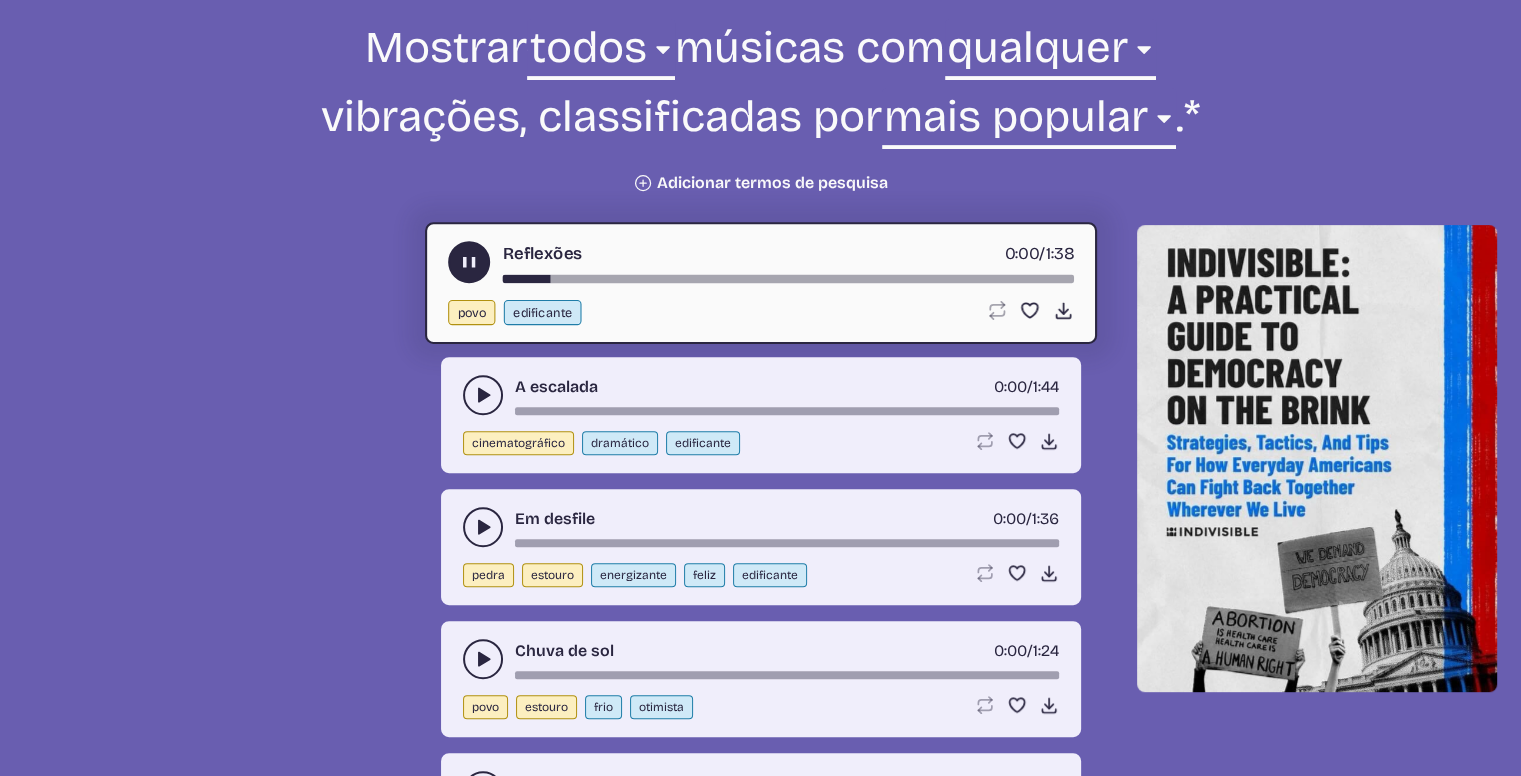 scroll, scrollTop: 900, scrollLeft: 0, axis: vertical 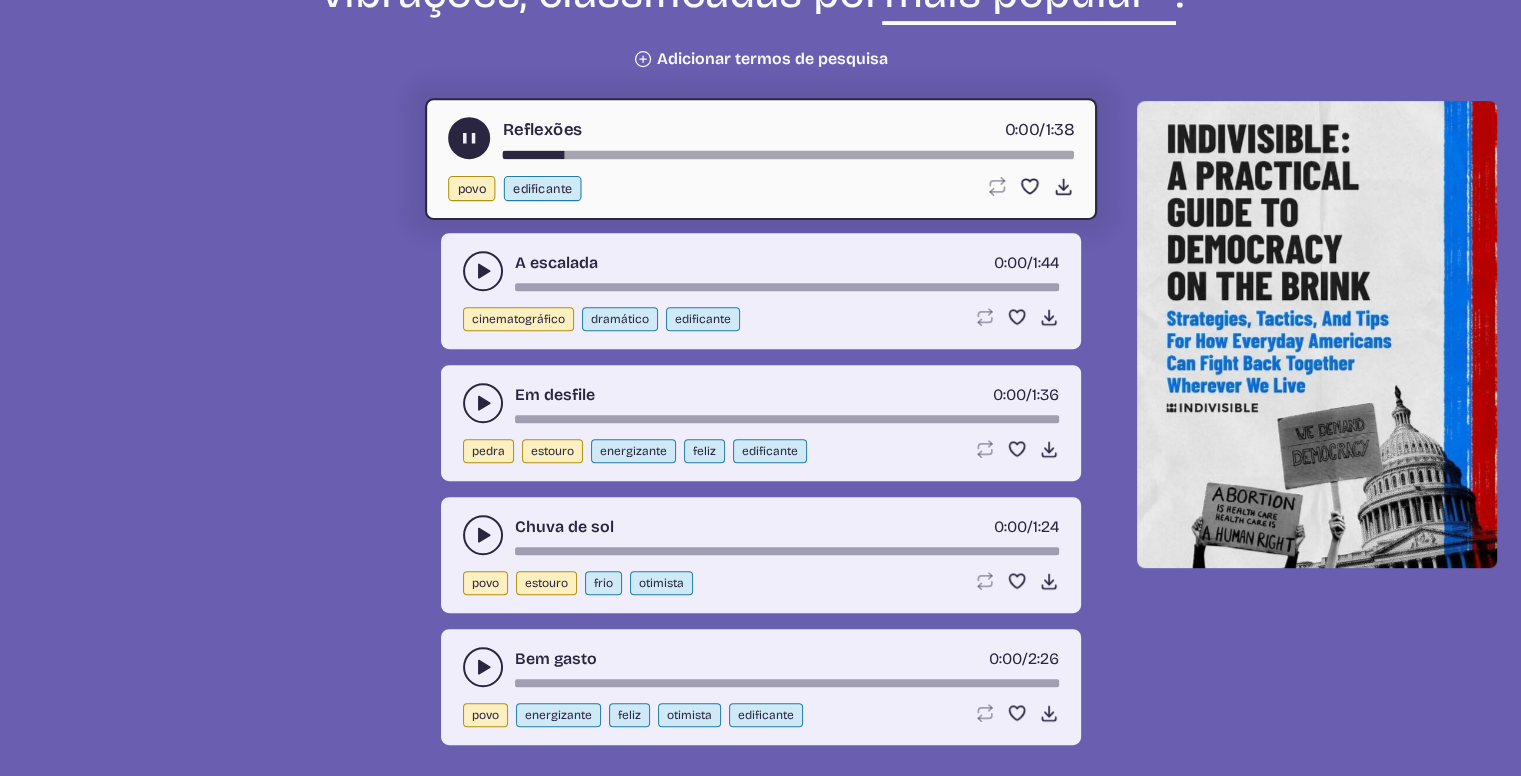 click 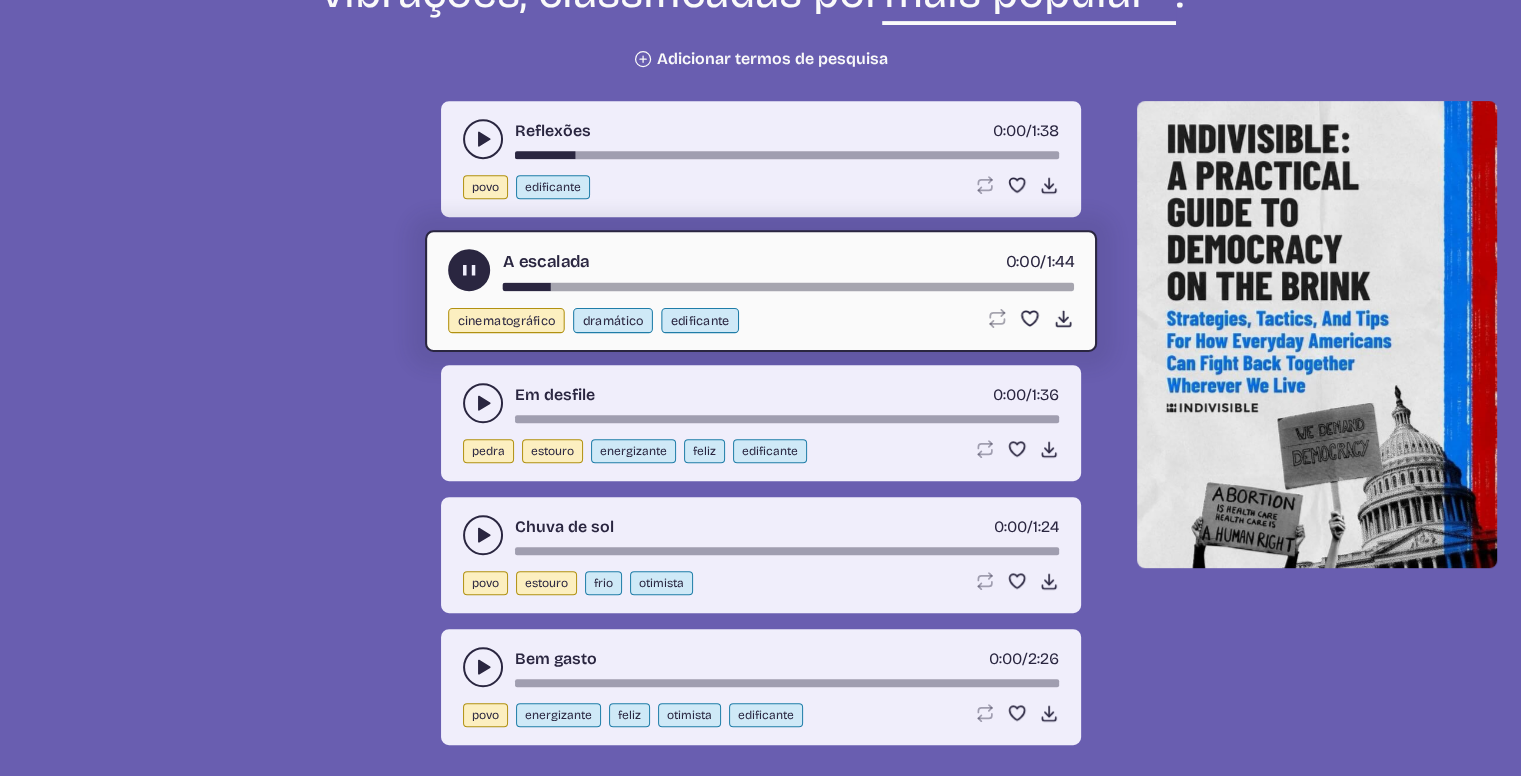 type 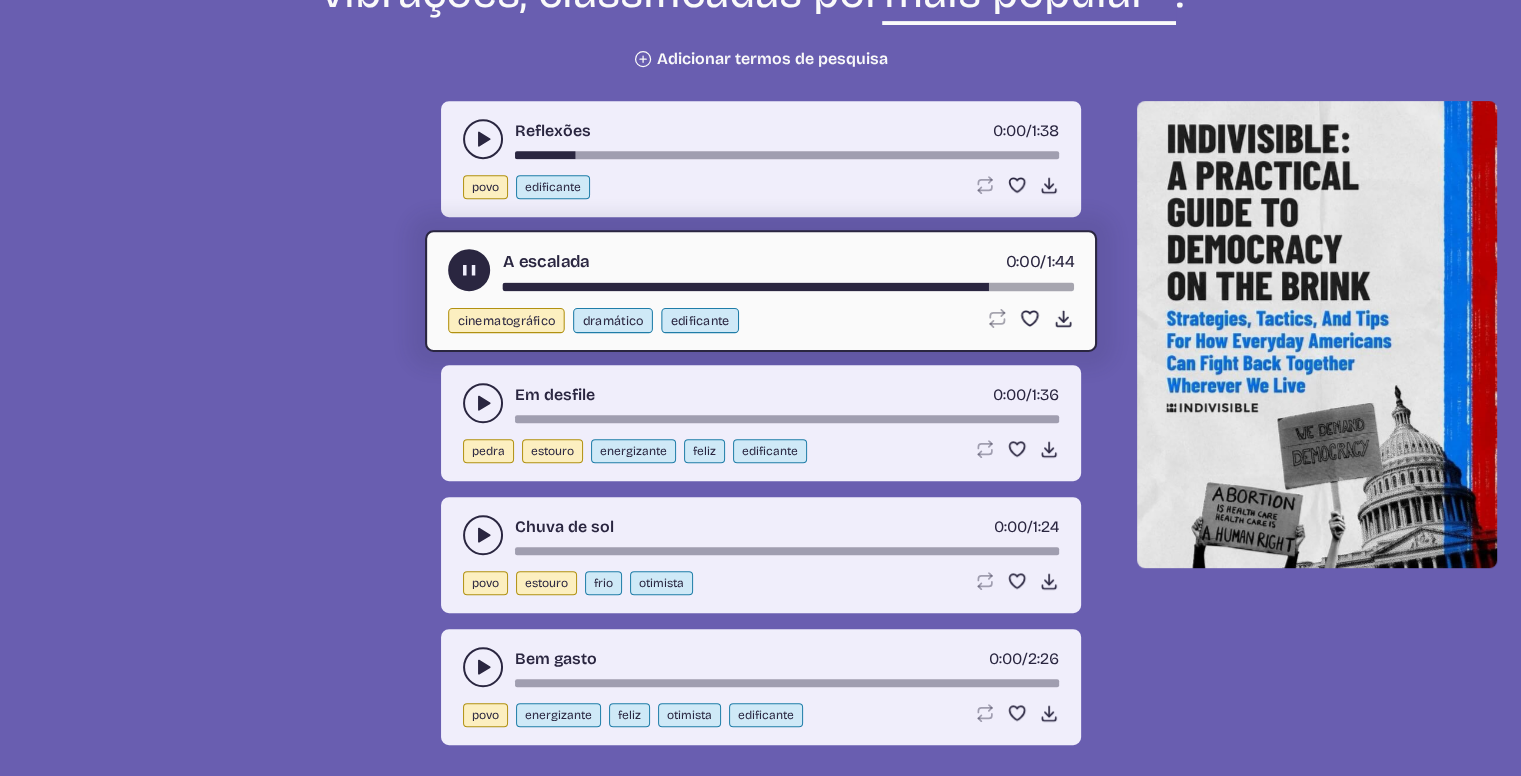 click on "cinematográfico" at bounding box center (506, 320) 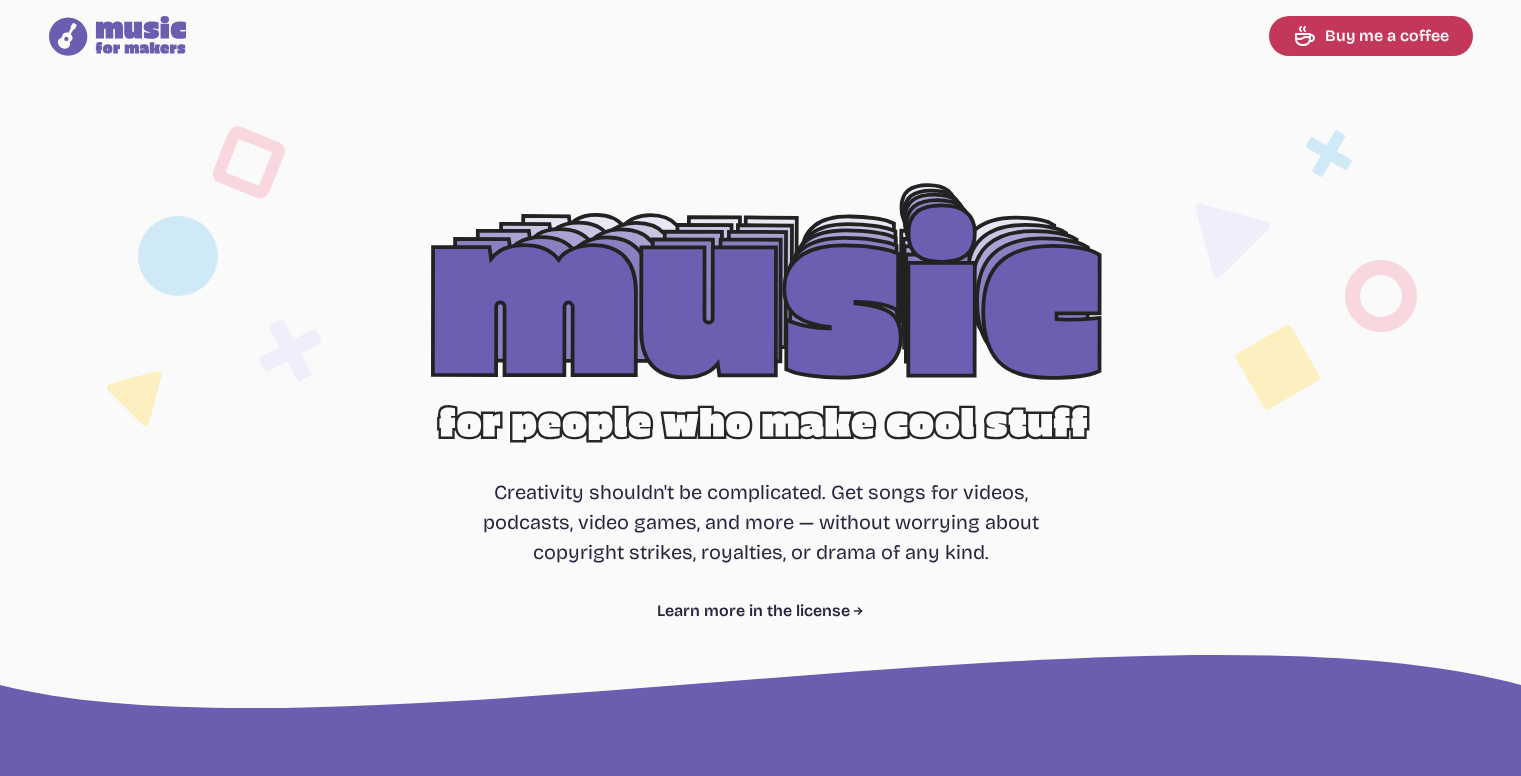 select on "most popular" 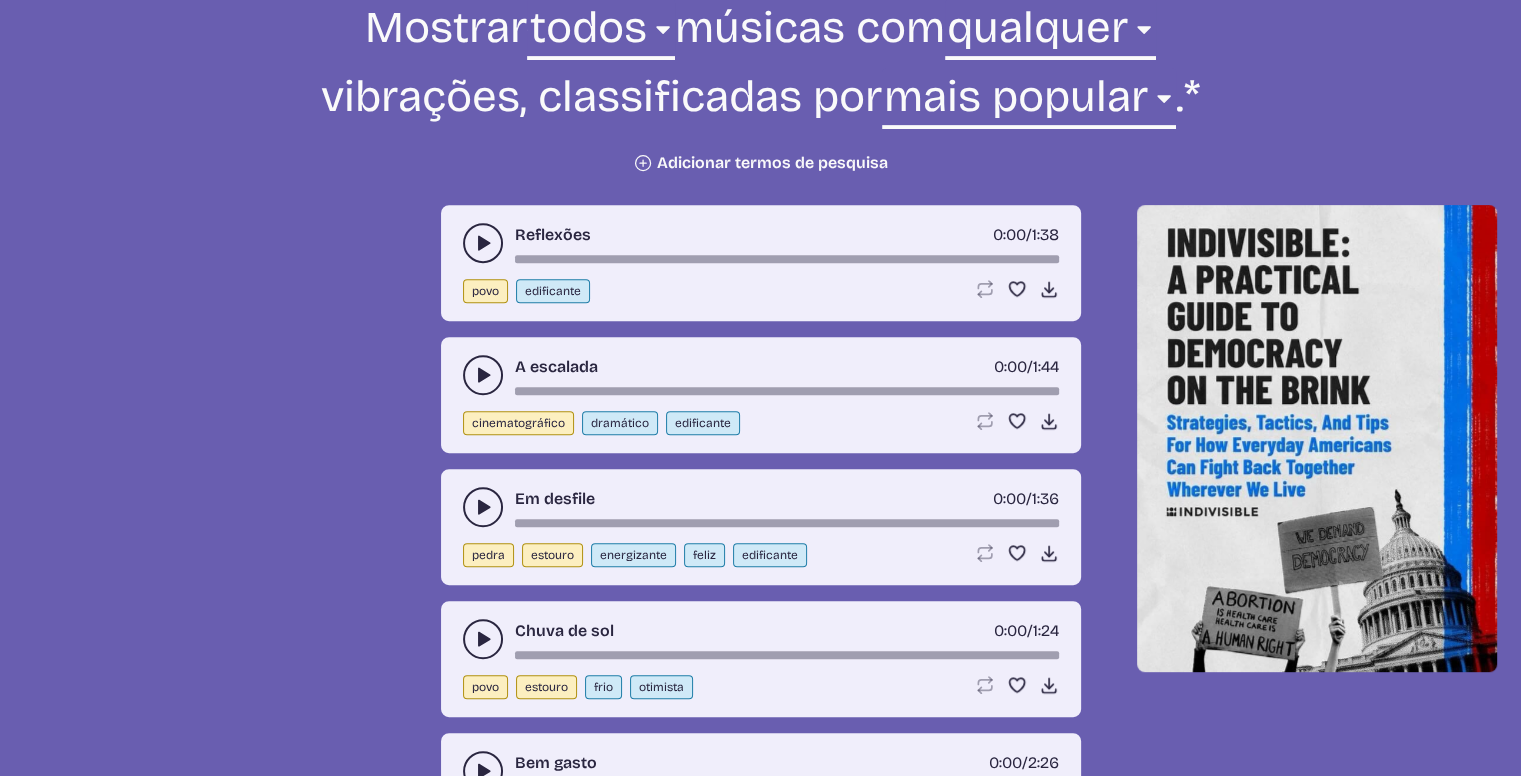 scroll, scrollTop: 800, scrollLeft: 0, axis: vertical 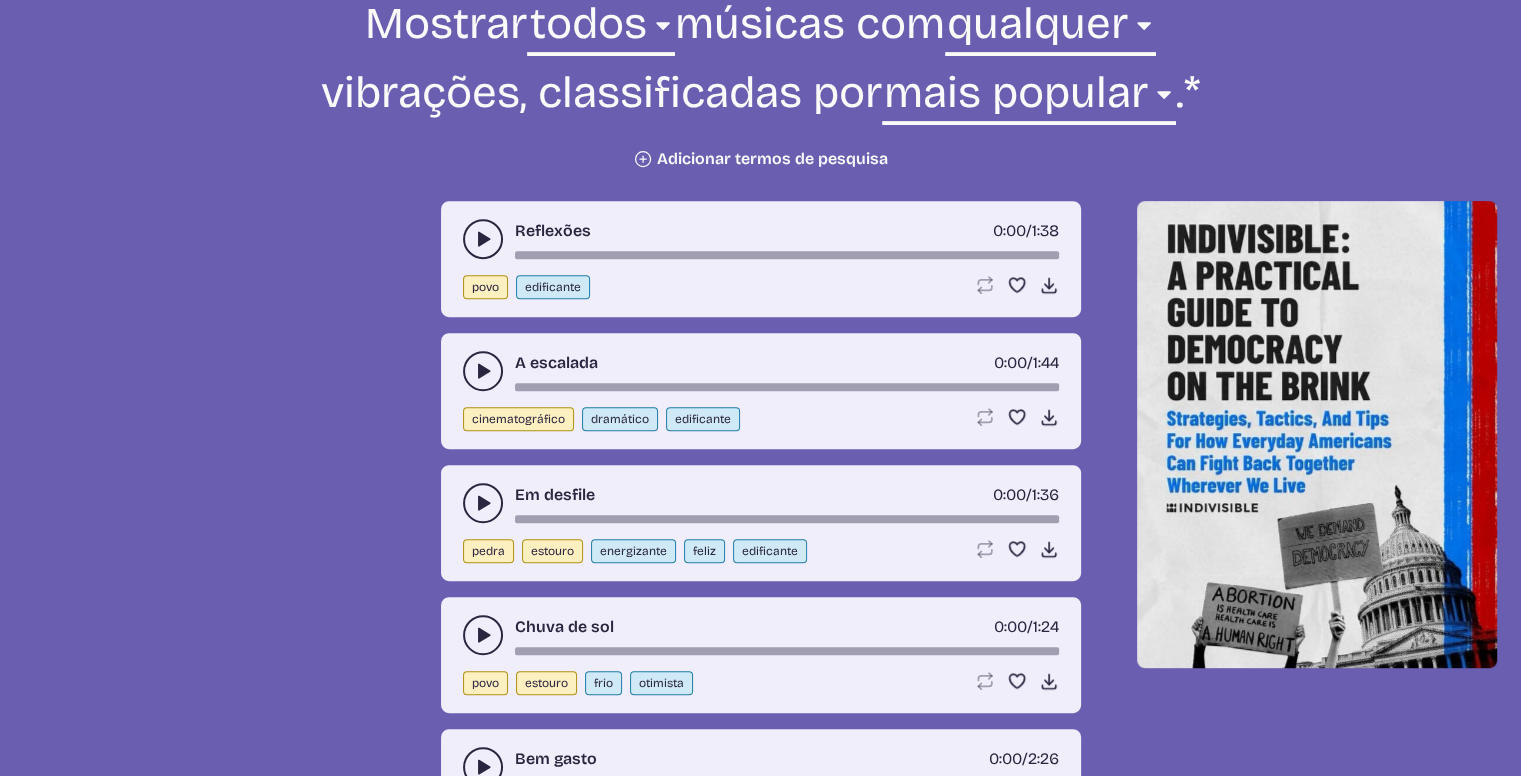 click on "cinematográfico" at bounding box center [518, 419] 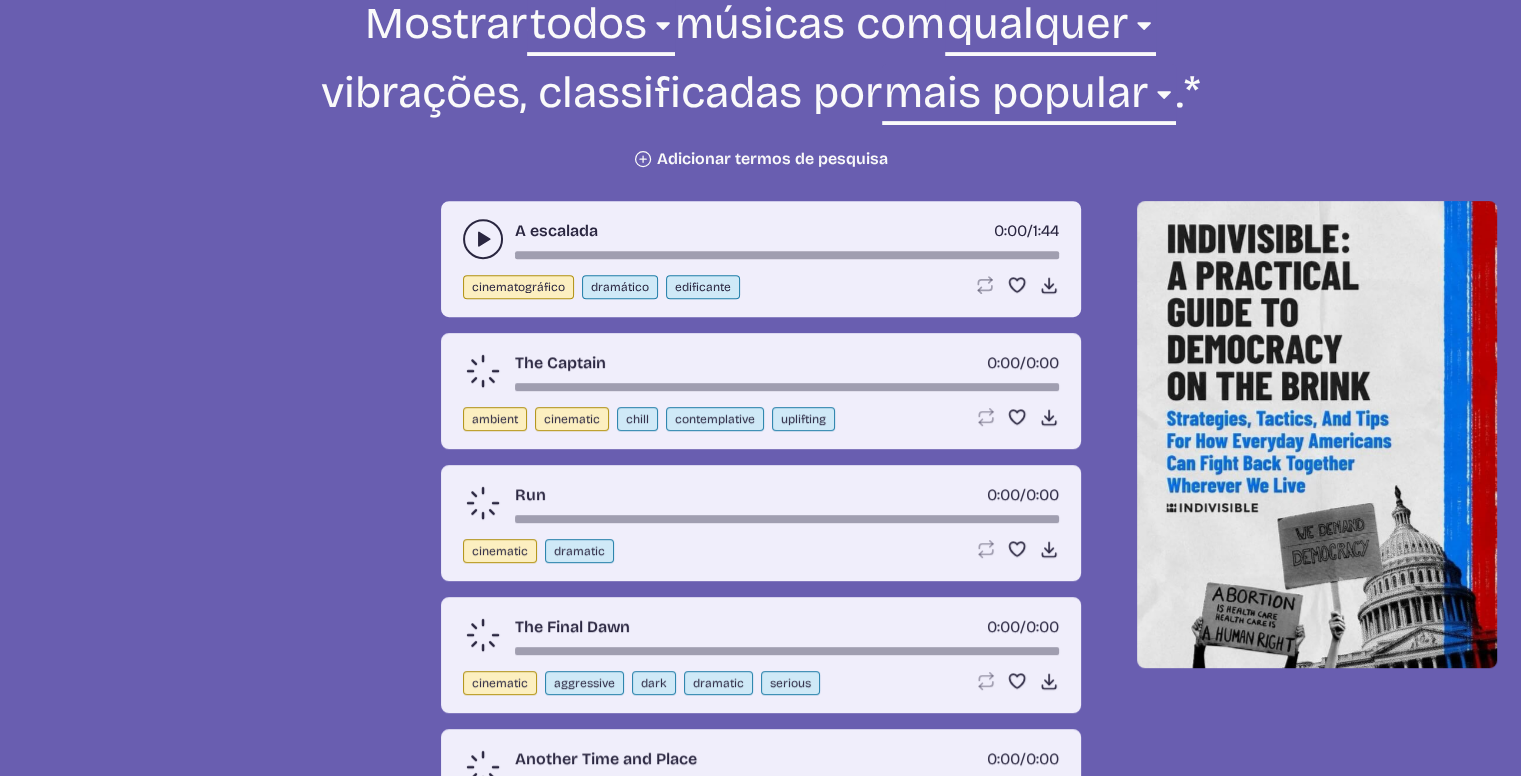 scroll, scrollTop: 747, scrollLeft: 0, axis: vertical 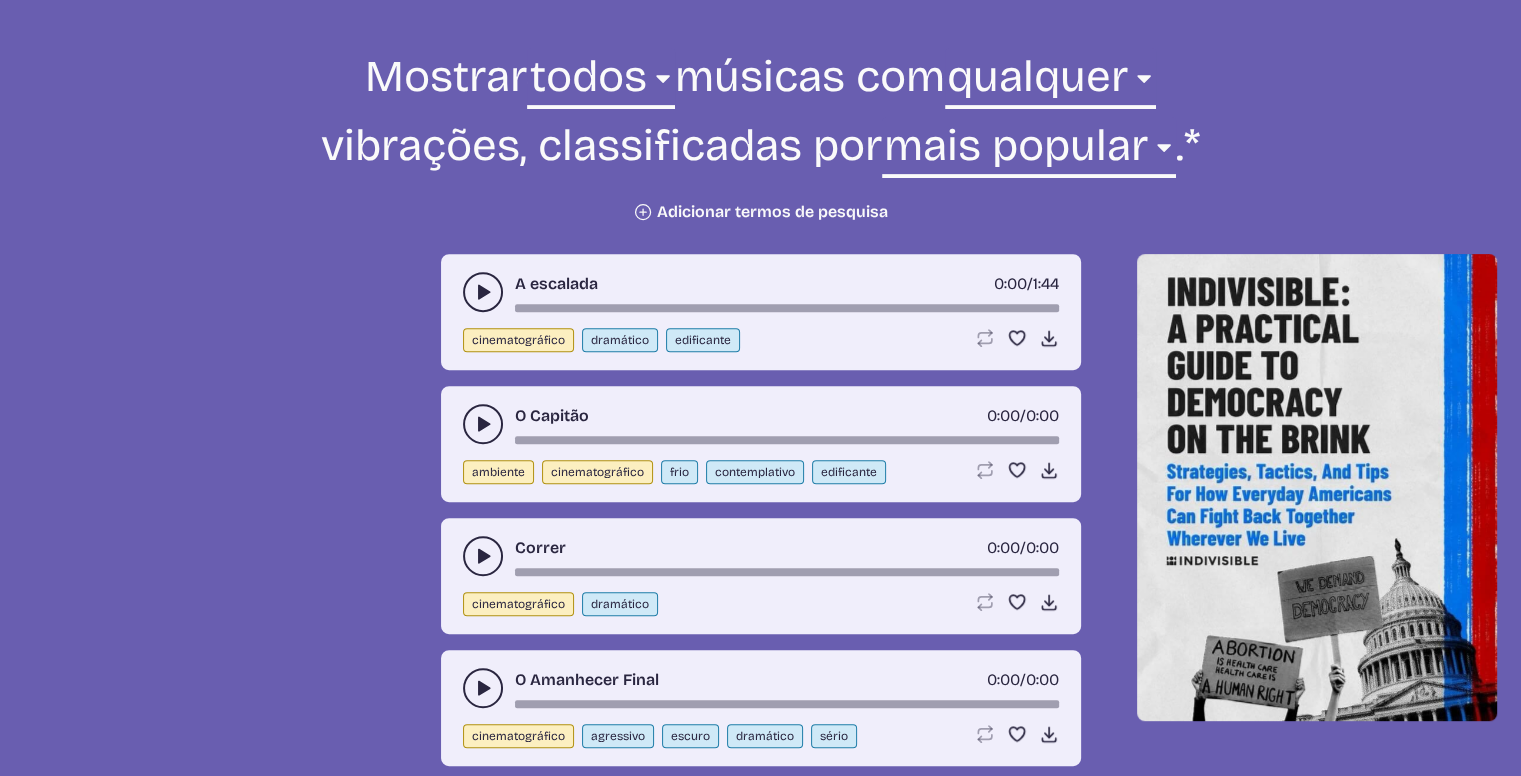 click at bounding box center (483, 424) 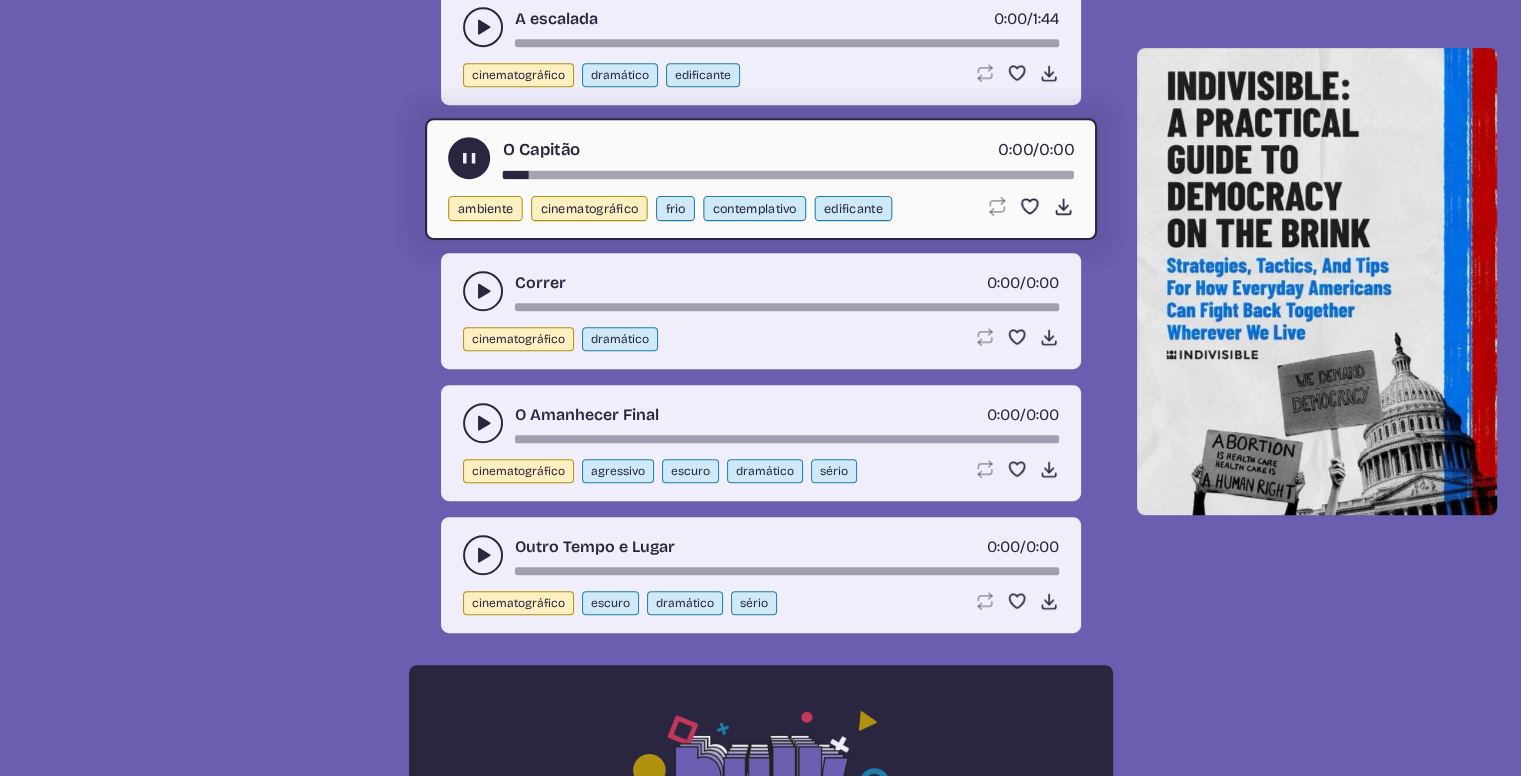 scroll, scrollTop: 1047, scrollLeft: 0, axis: vertical 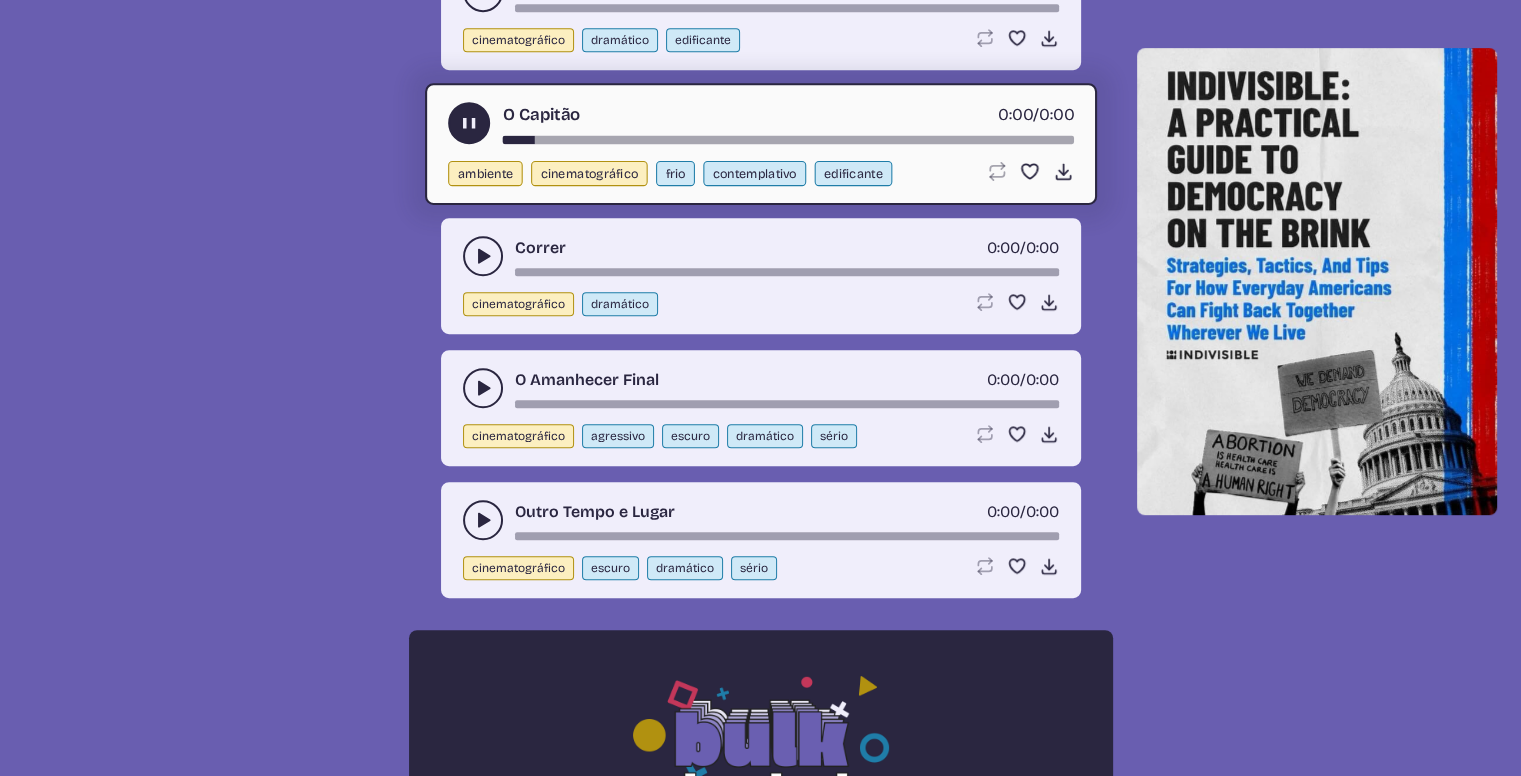 click 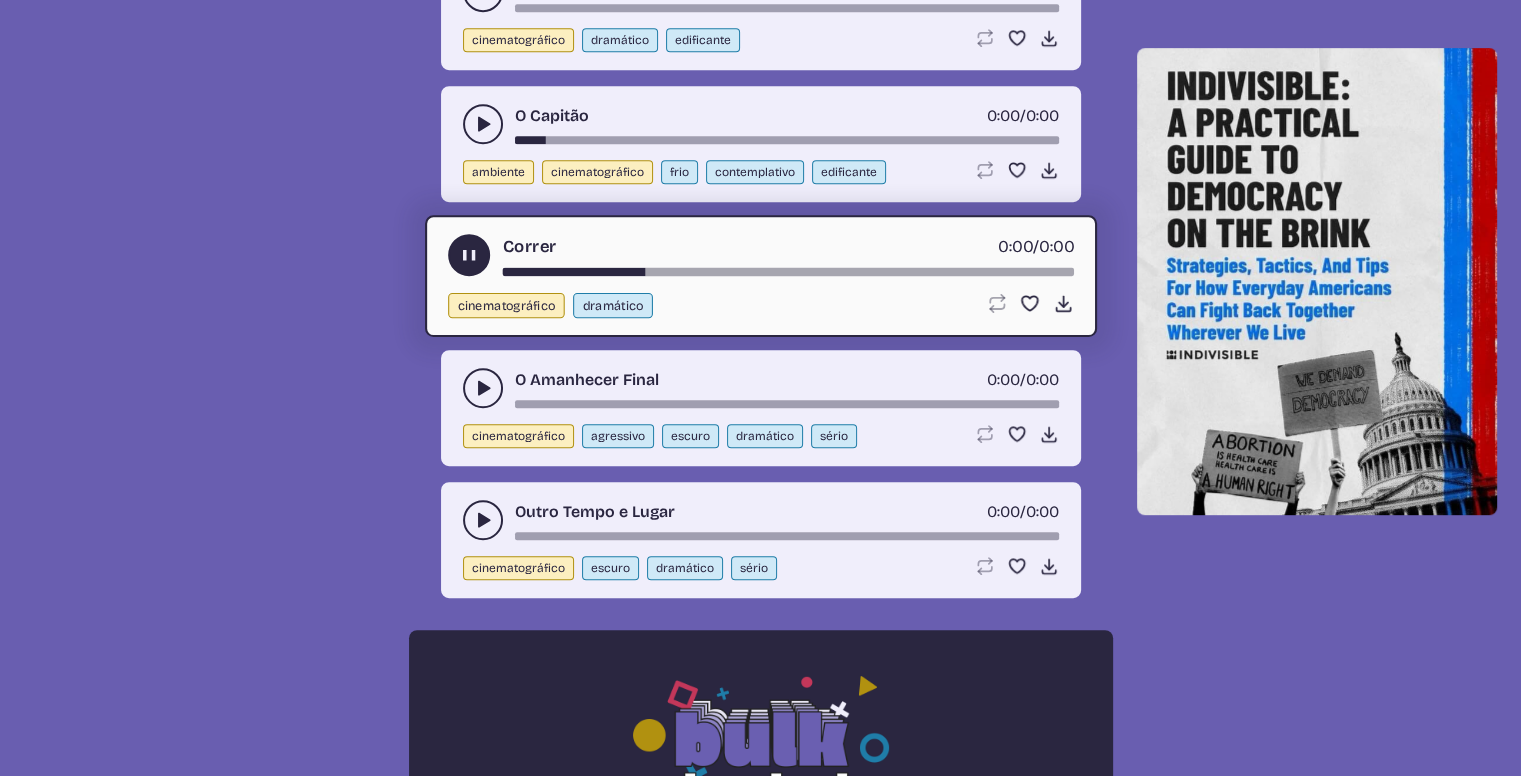 type 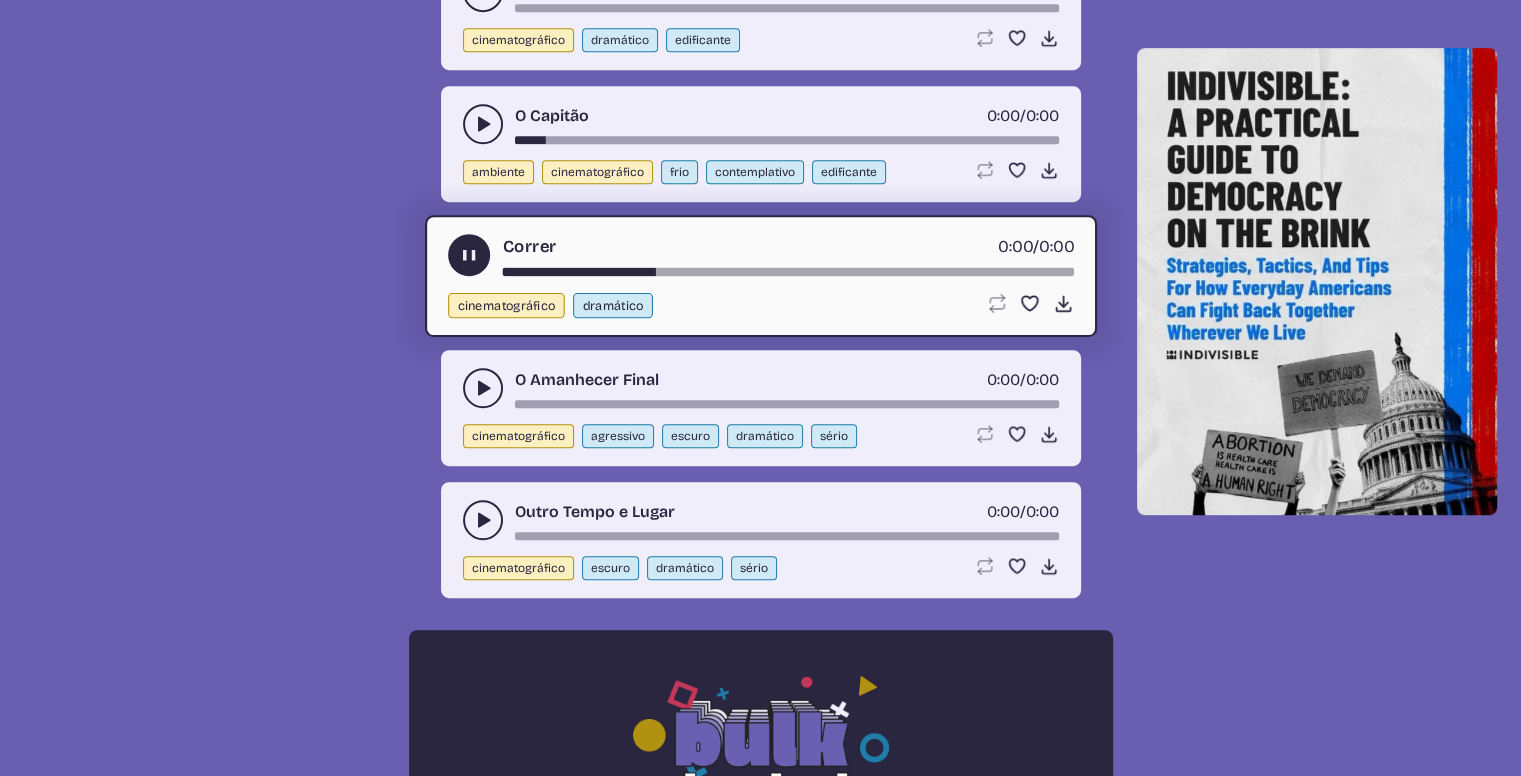 click 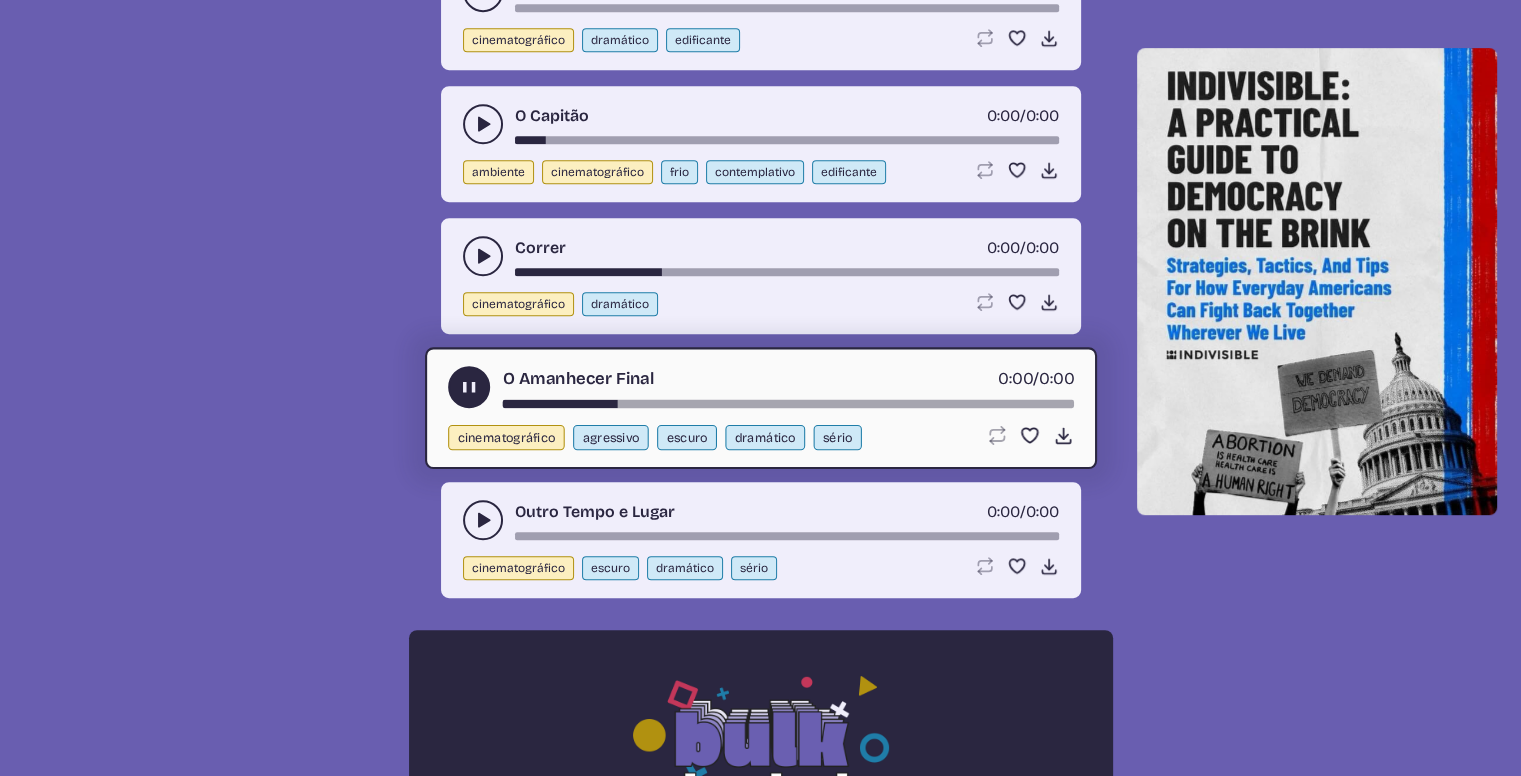 type 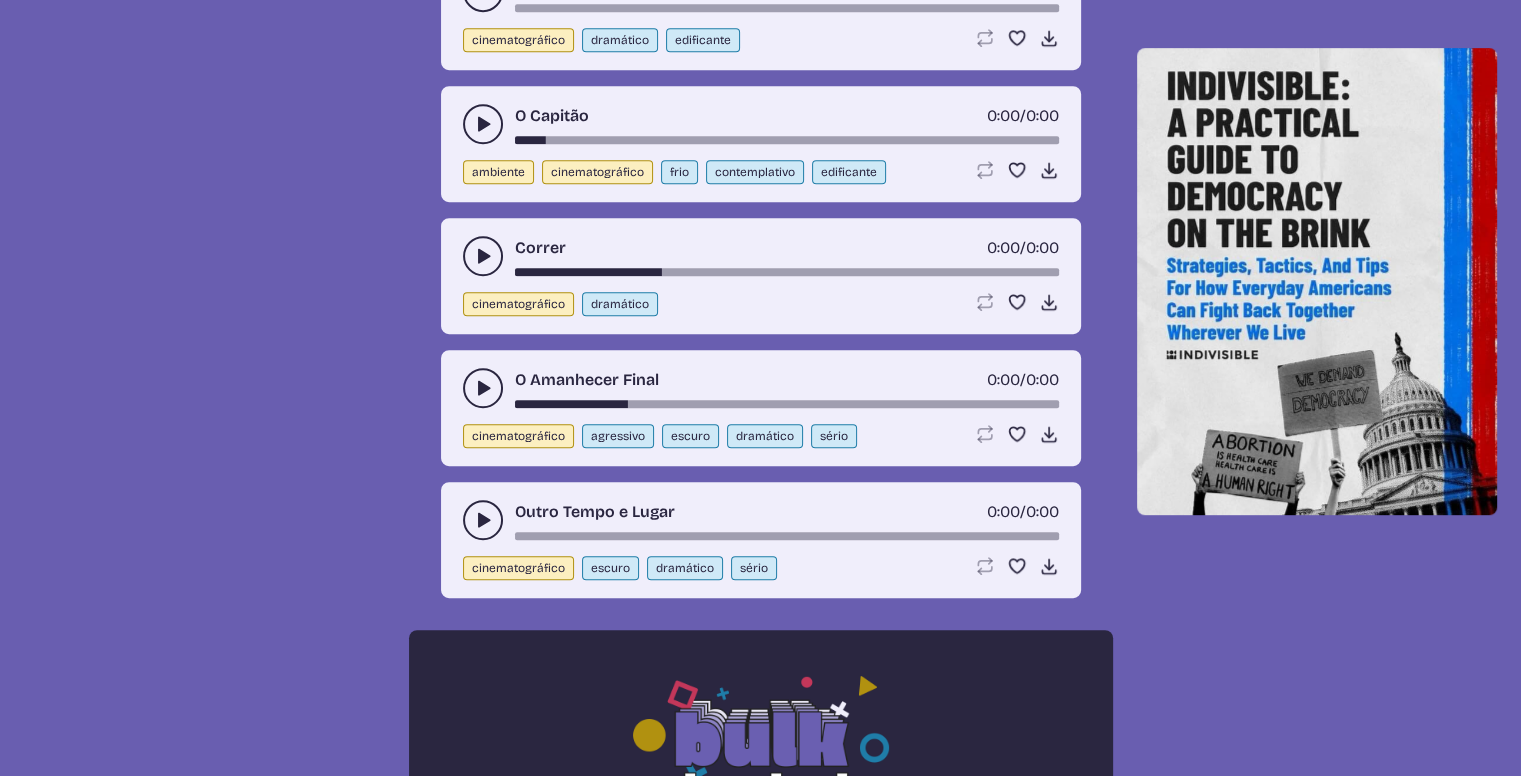 click 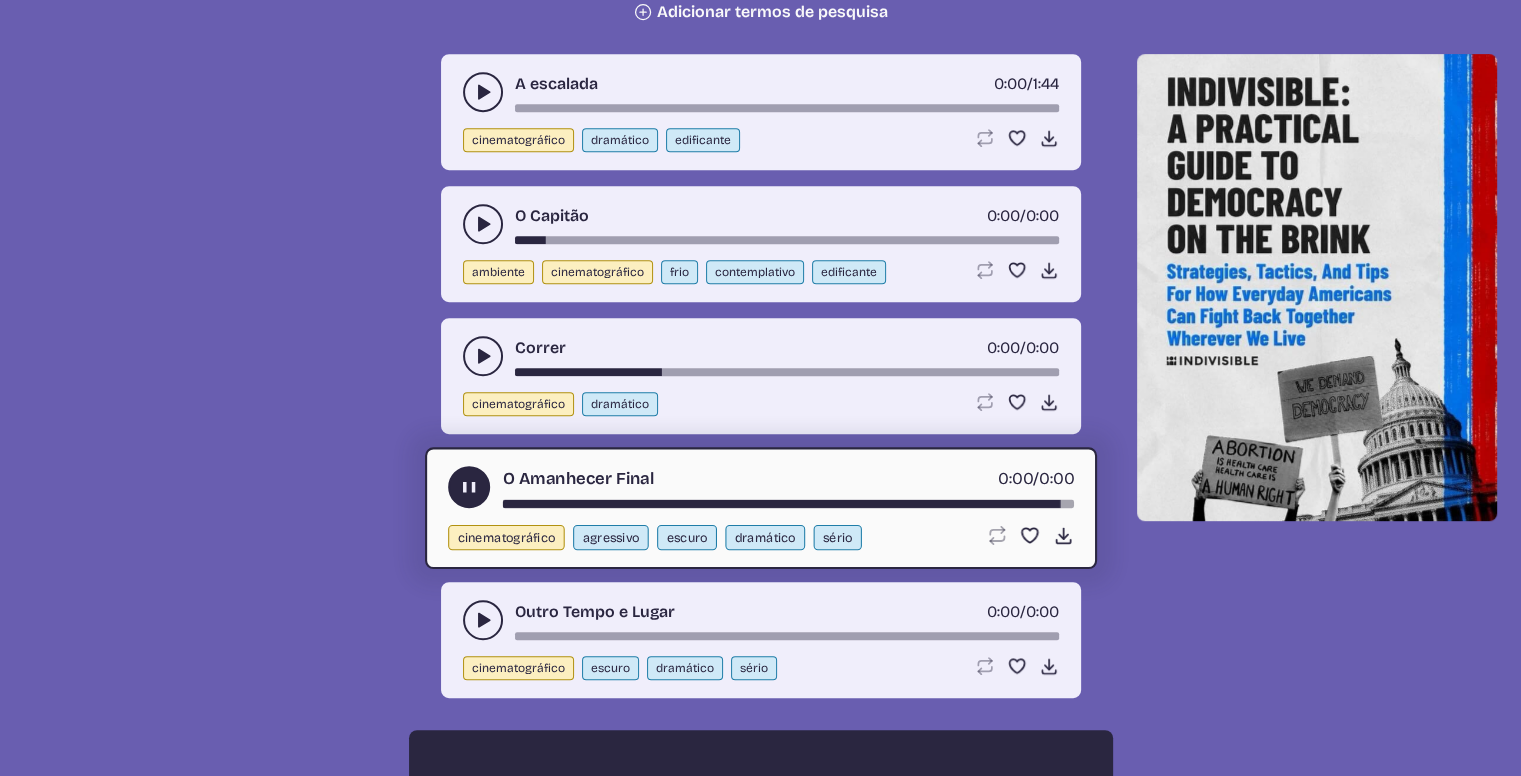 scroll, scrollTop: 1047, scrollLeft: 0, axis: vertical 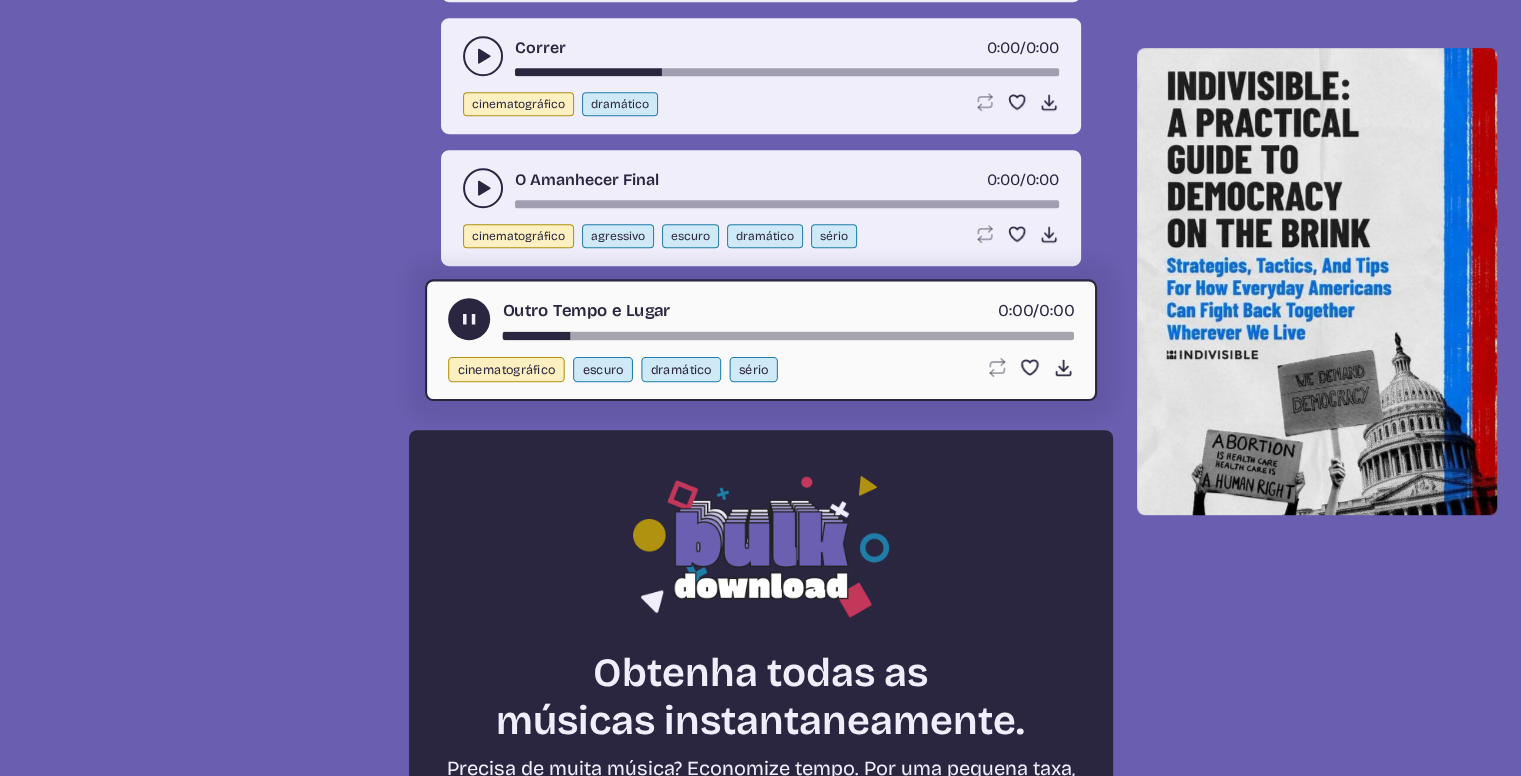 click on "dramático" at bounding box center [680, 369] 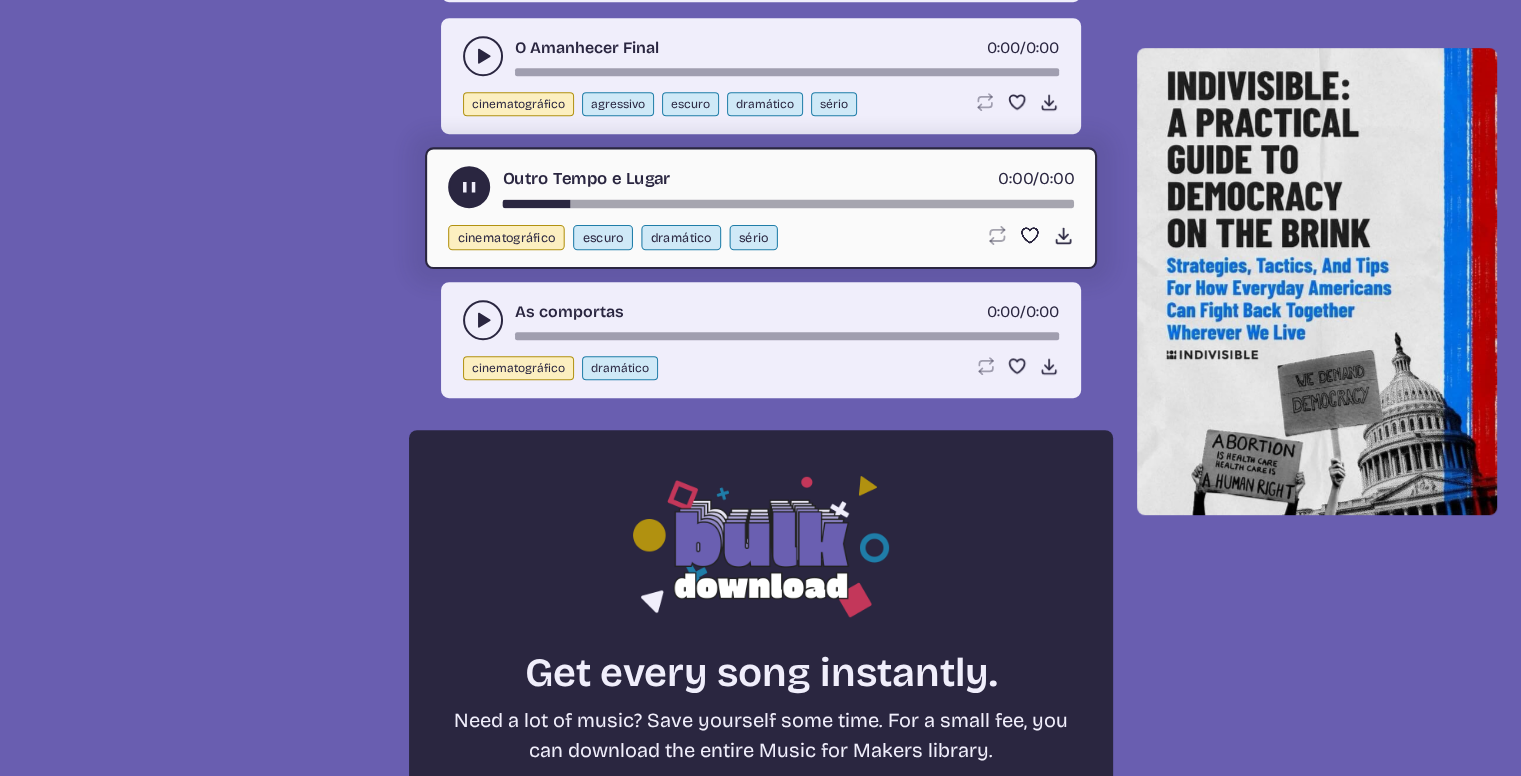scroll, scrollTop: 747, scrollLeft: 0, axis: vertical 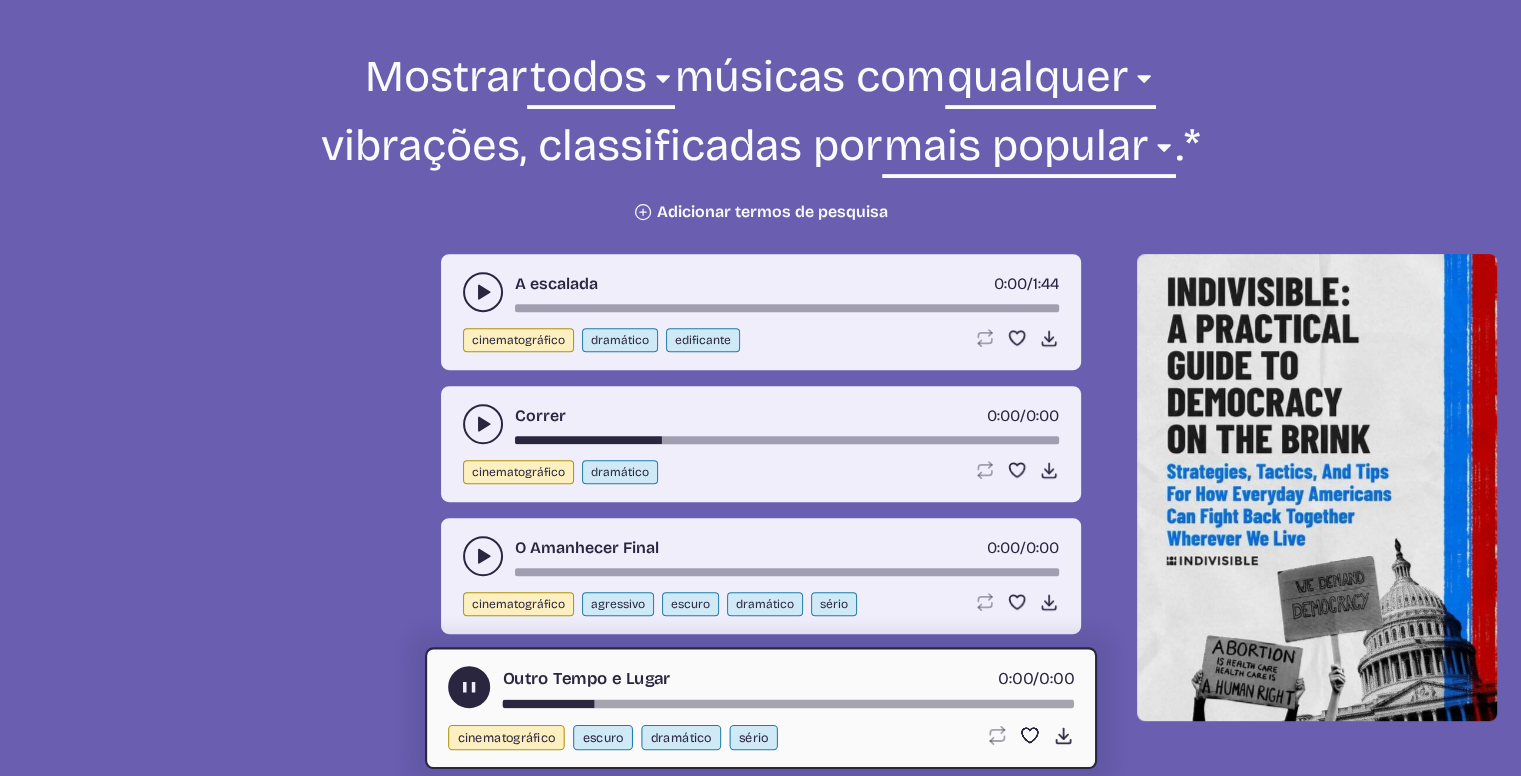 click 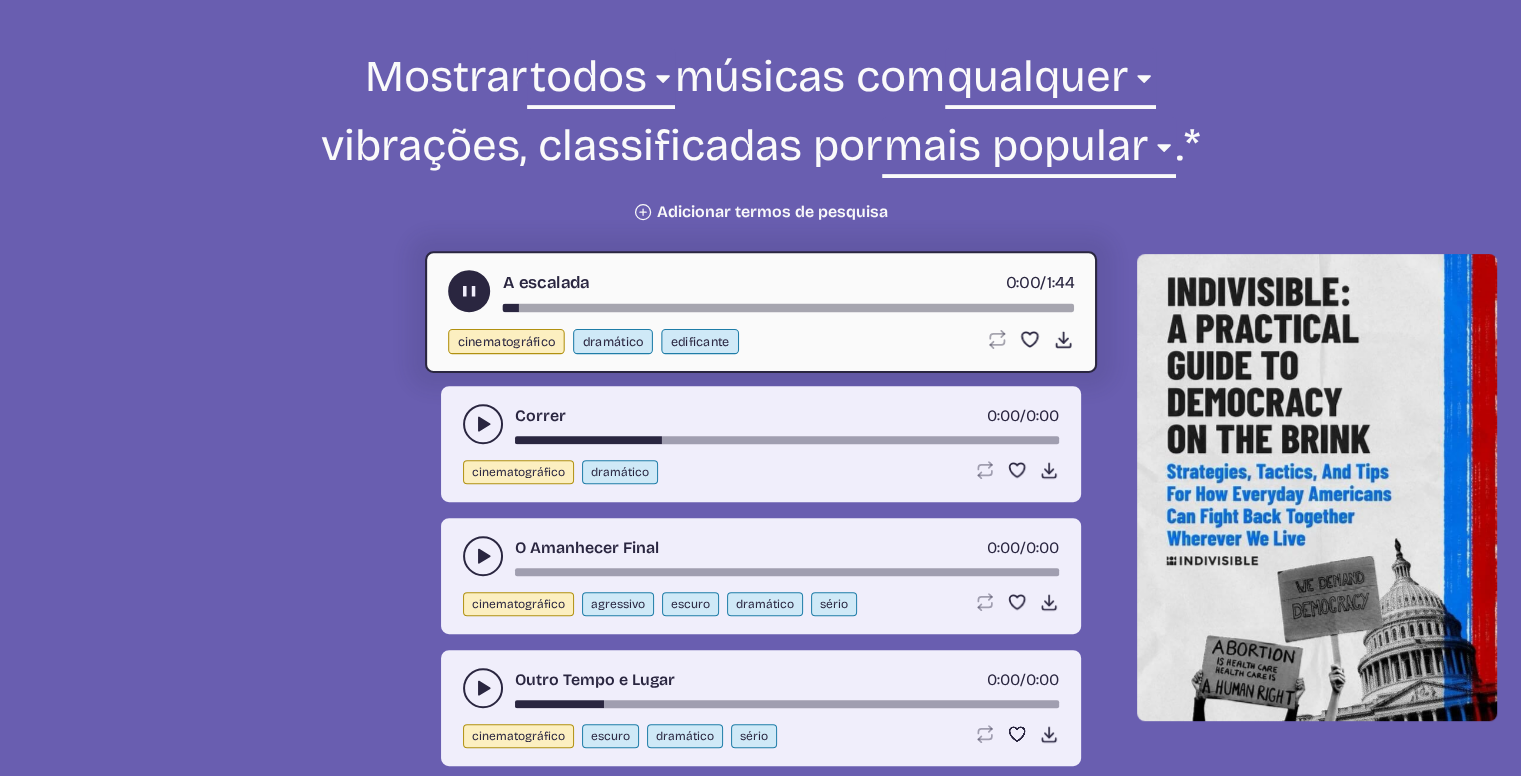 click at bounding box center [483, 424] 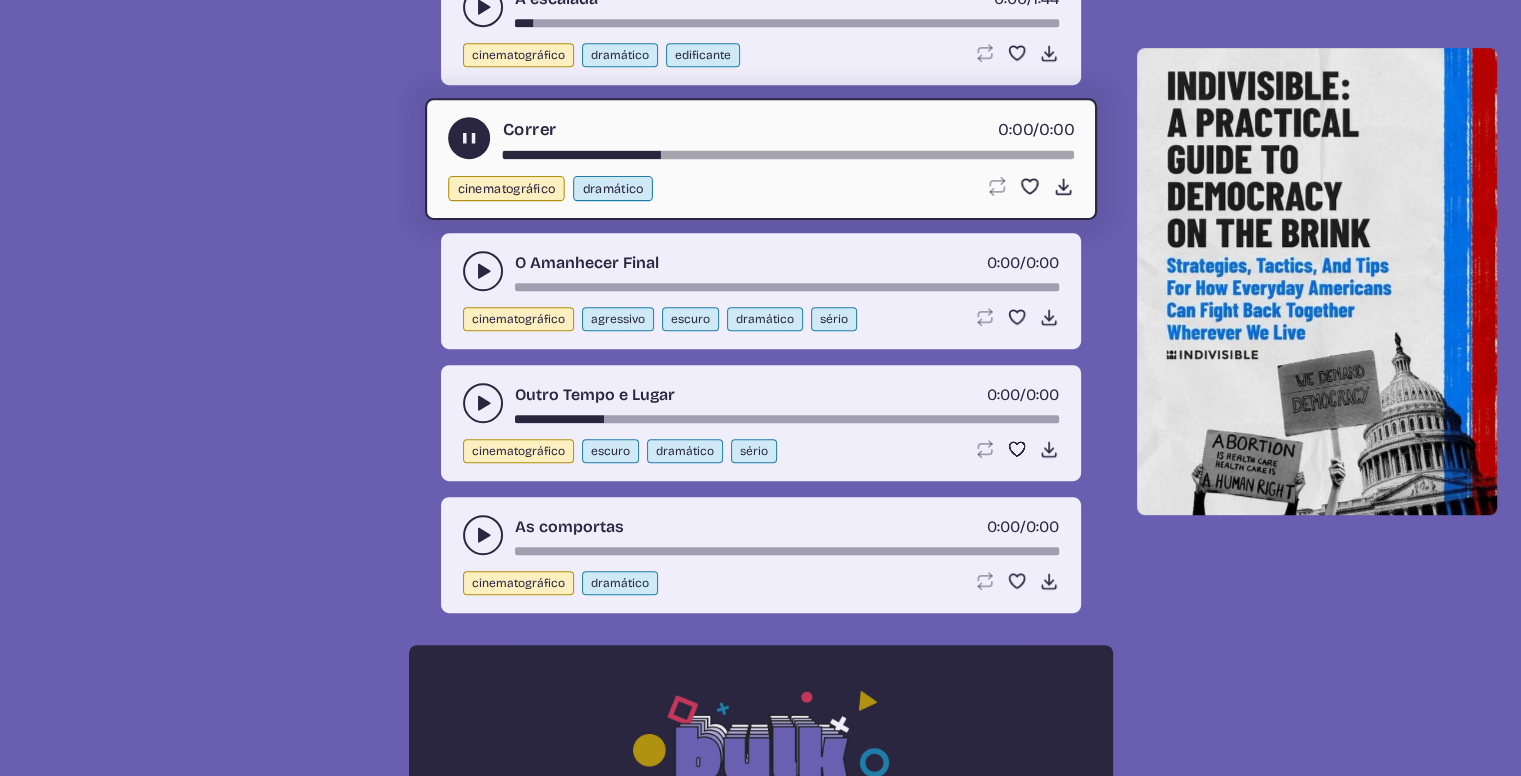 scroll, scrollTop: 1047, scrollLeft: 0, axis: vertical 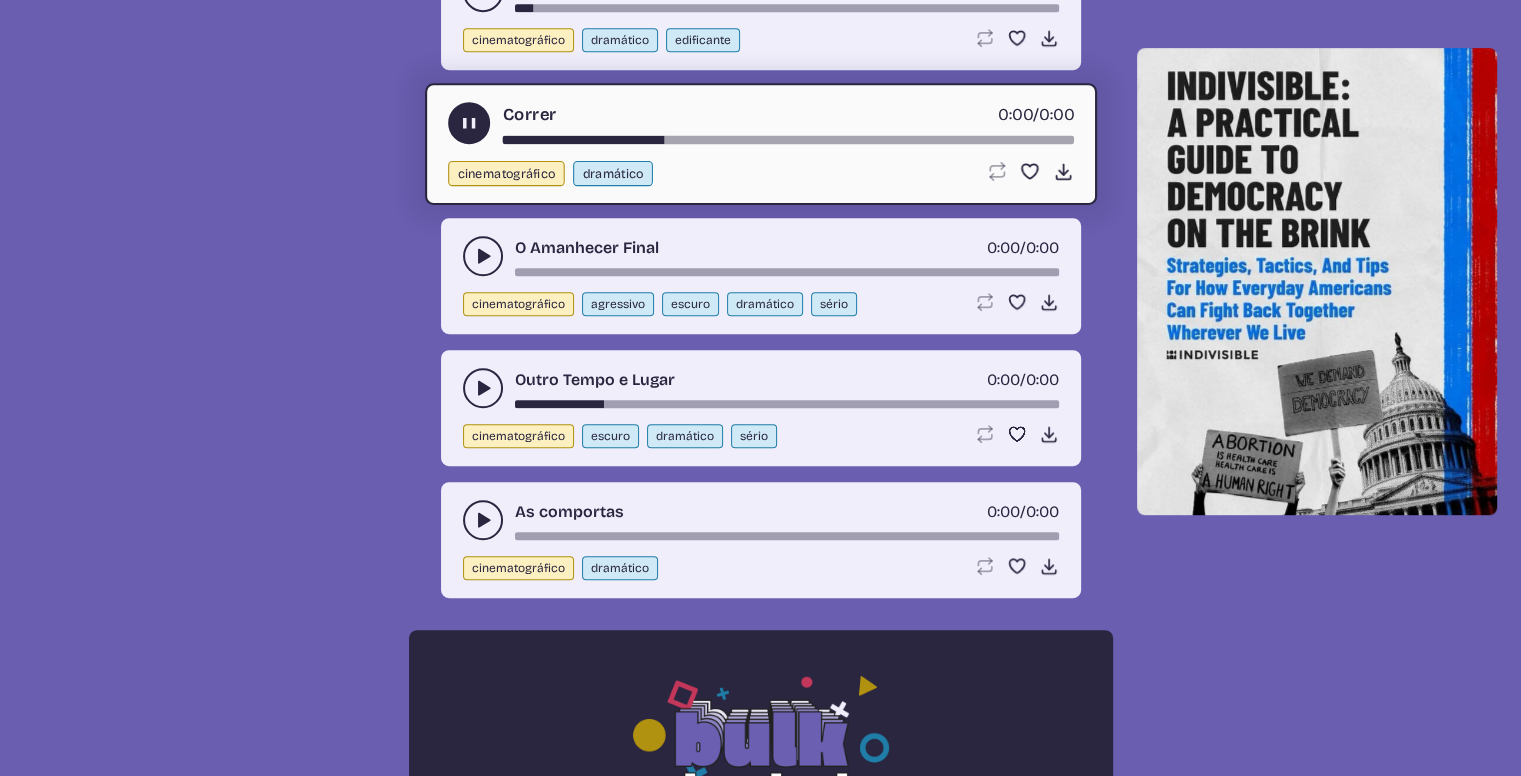 click 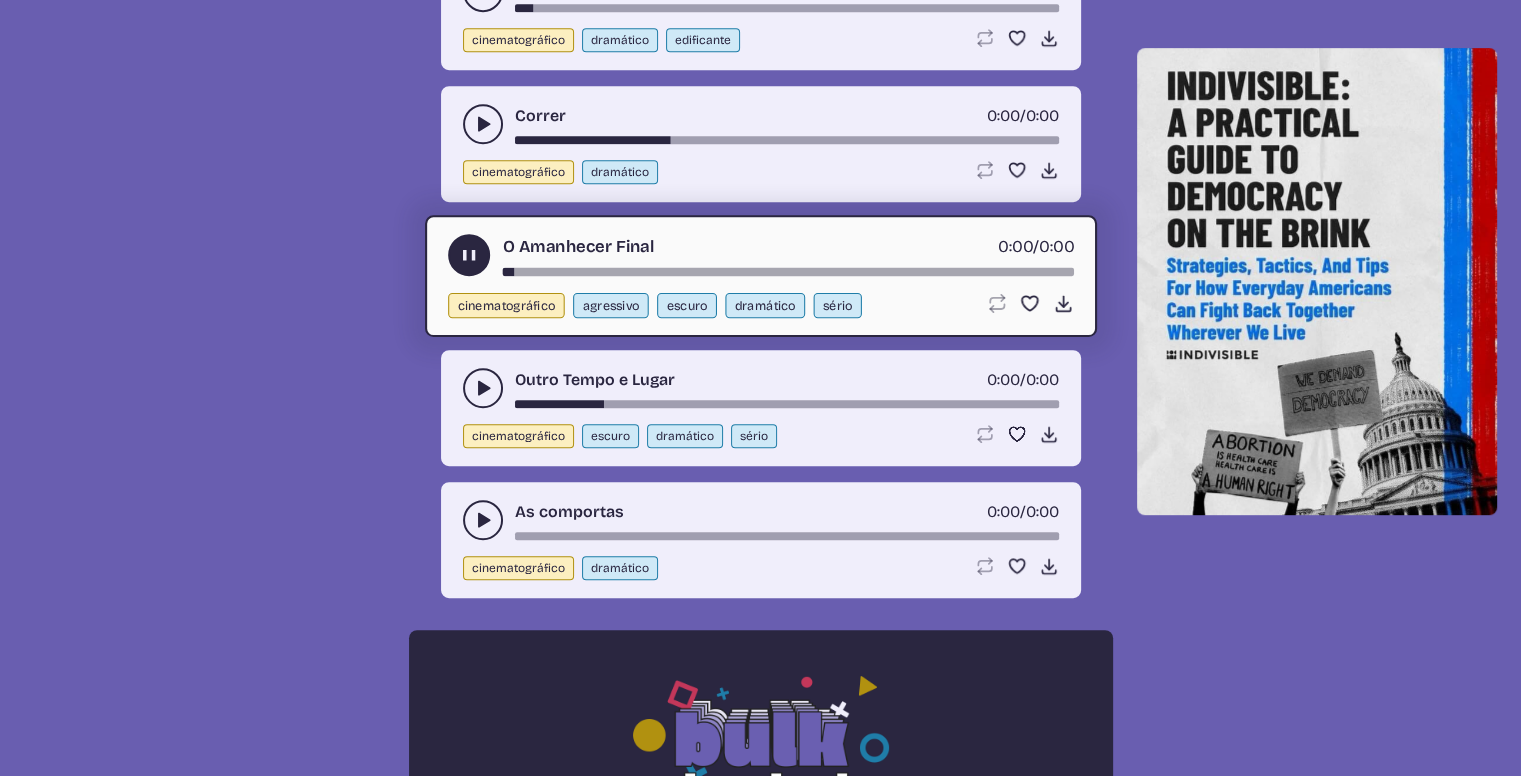 click 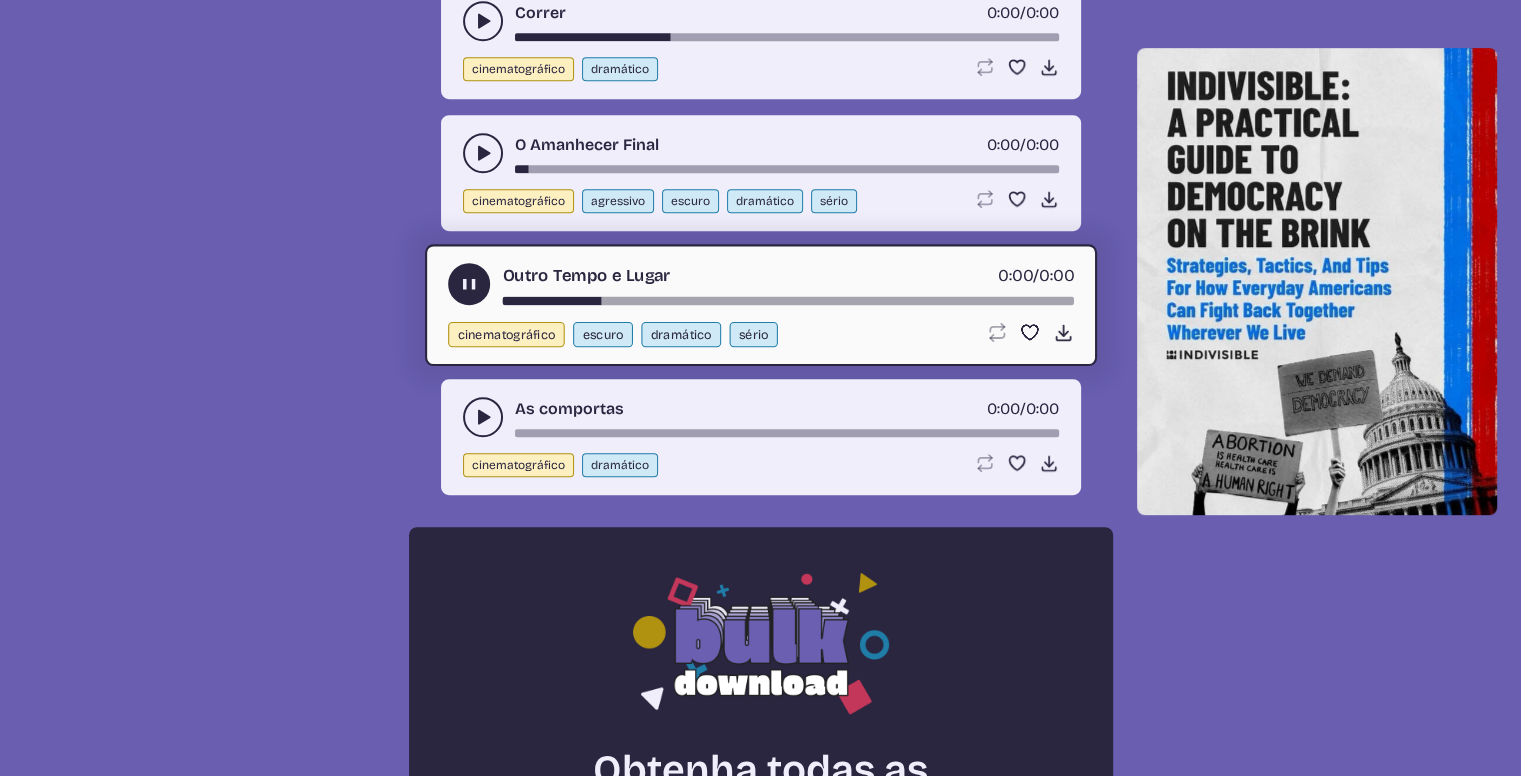 scroll, scrollTop: 1247, scrollLeft: 0, axis: vertical 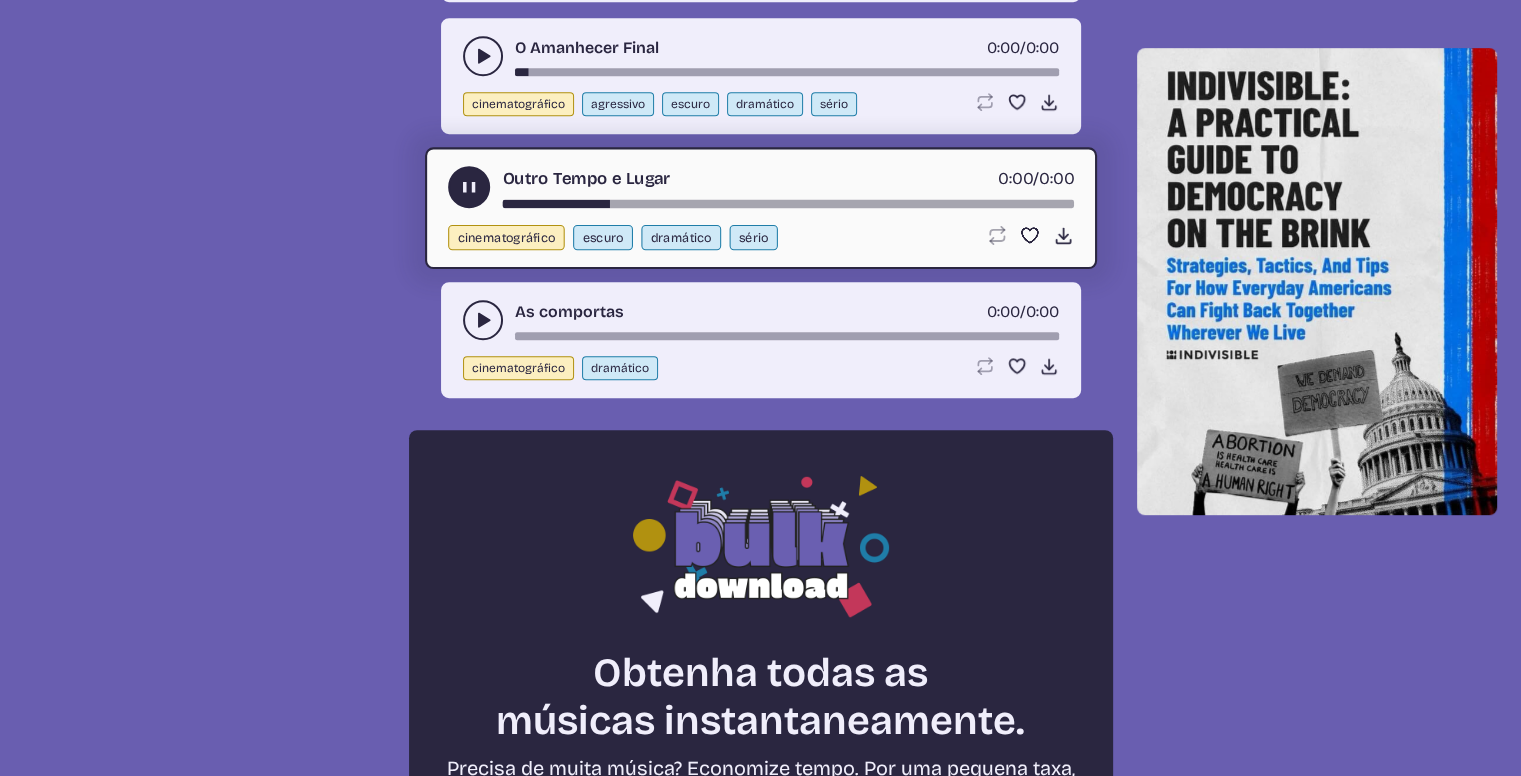click 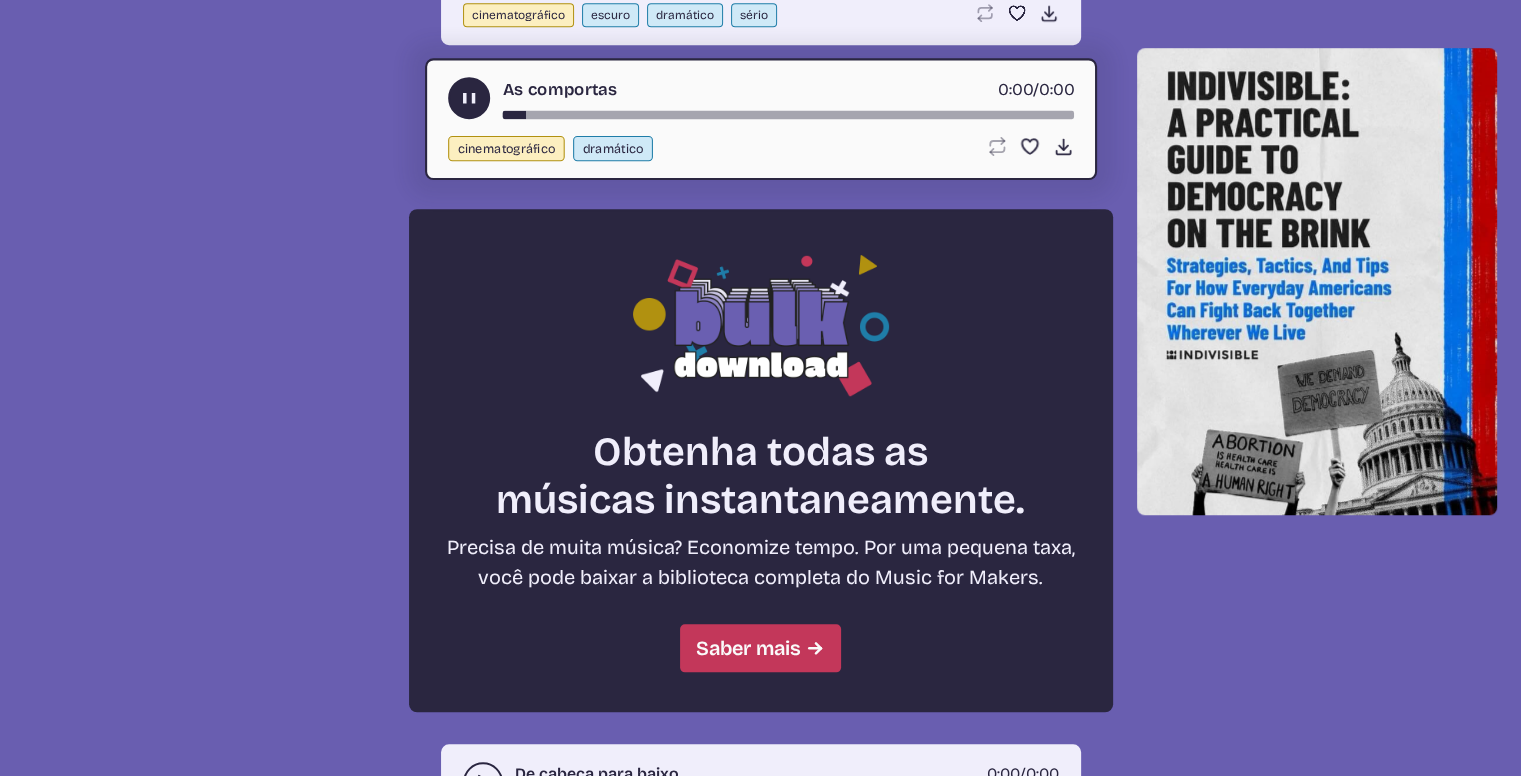 scroll, scrollTop: 1447, scrollLeft: 0, axis: vertical 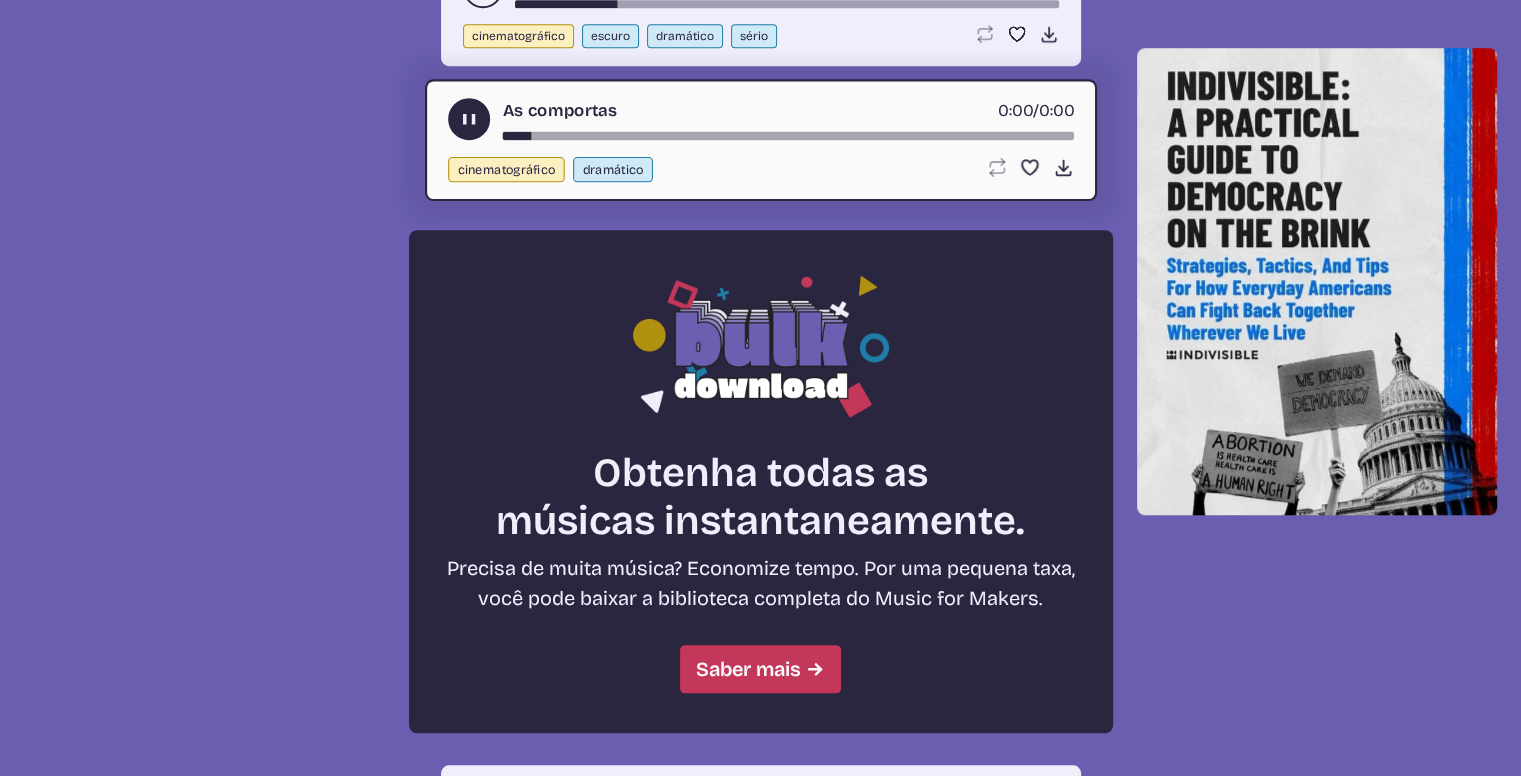 click on "As comportas       0:00  /
0:00" at bounding box center (761, 119) 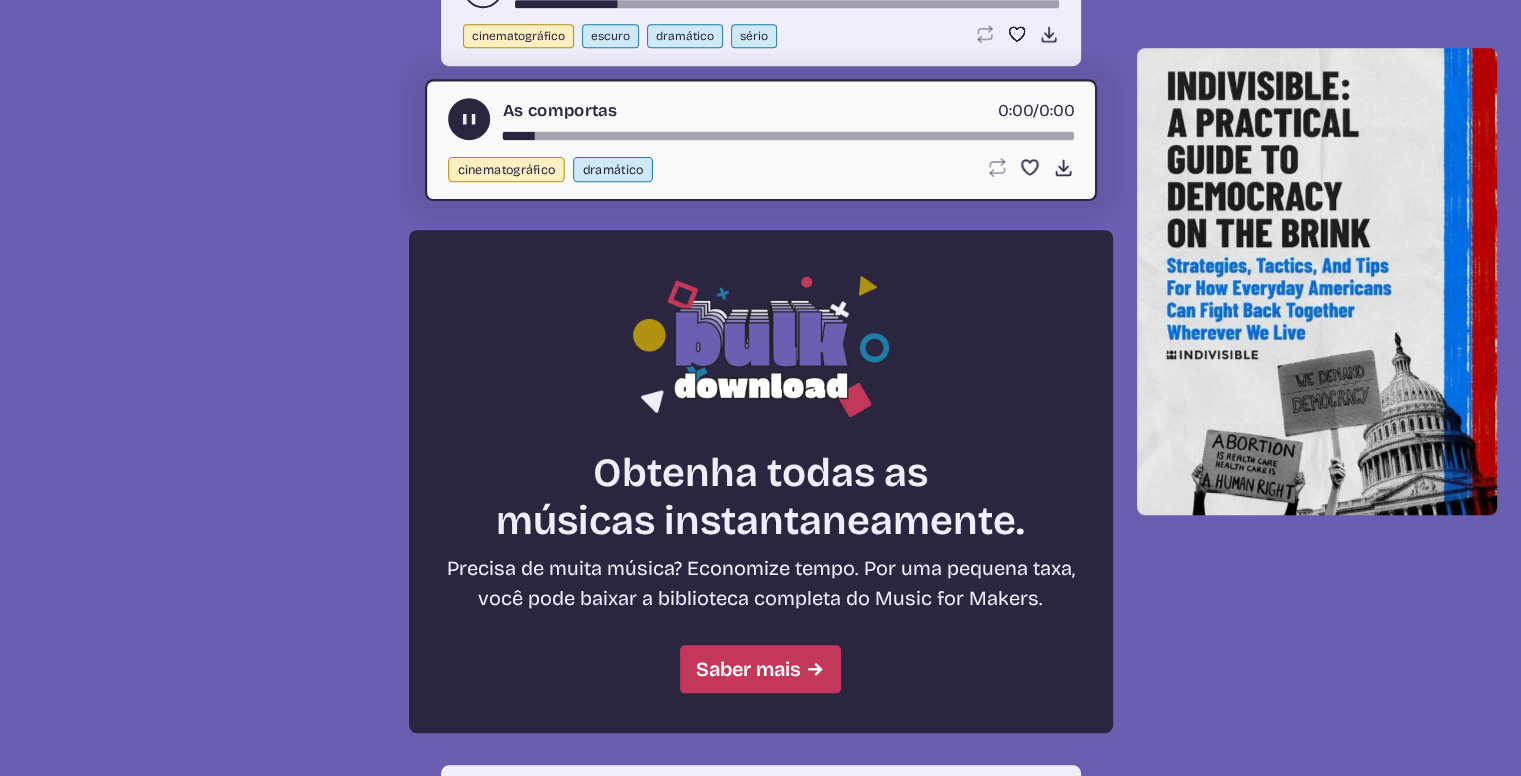 click at bounding box center (787, 136) 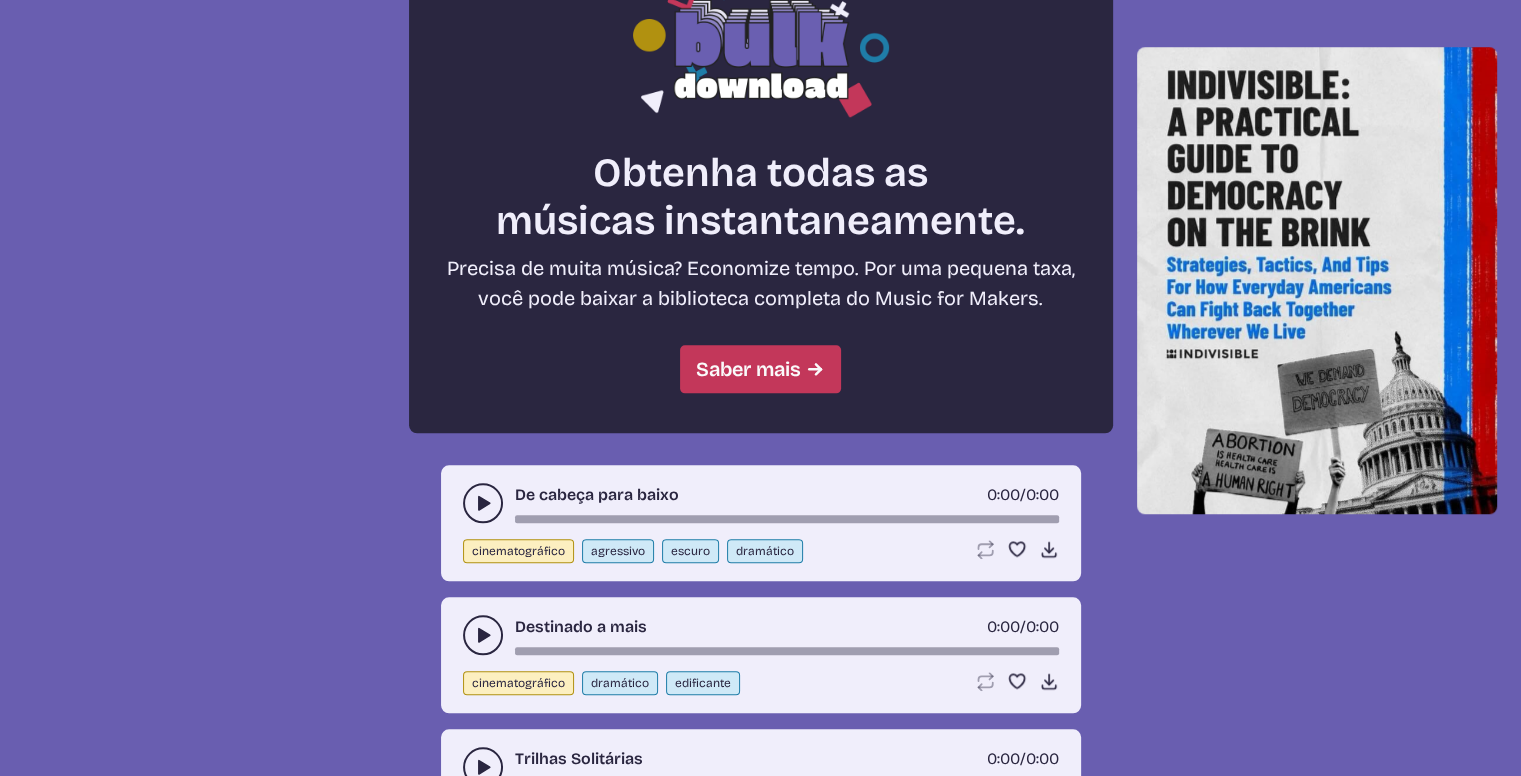 scroll, scrollTop: 1947, scrollLeft: 0, axis: vertical 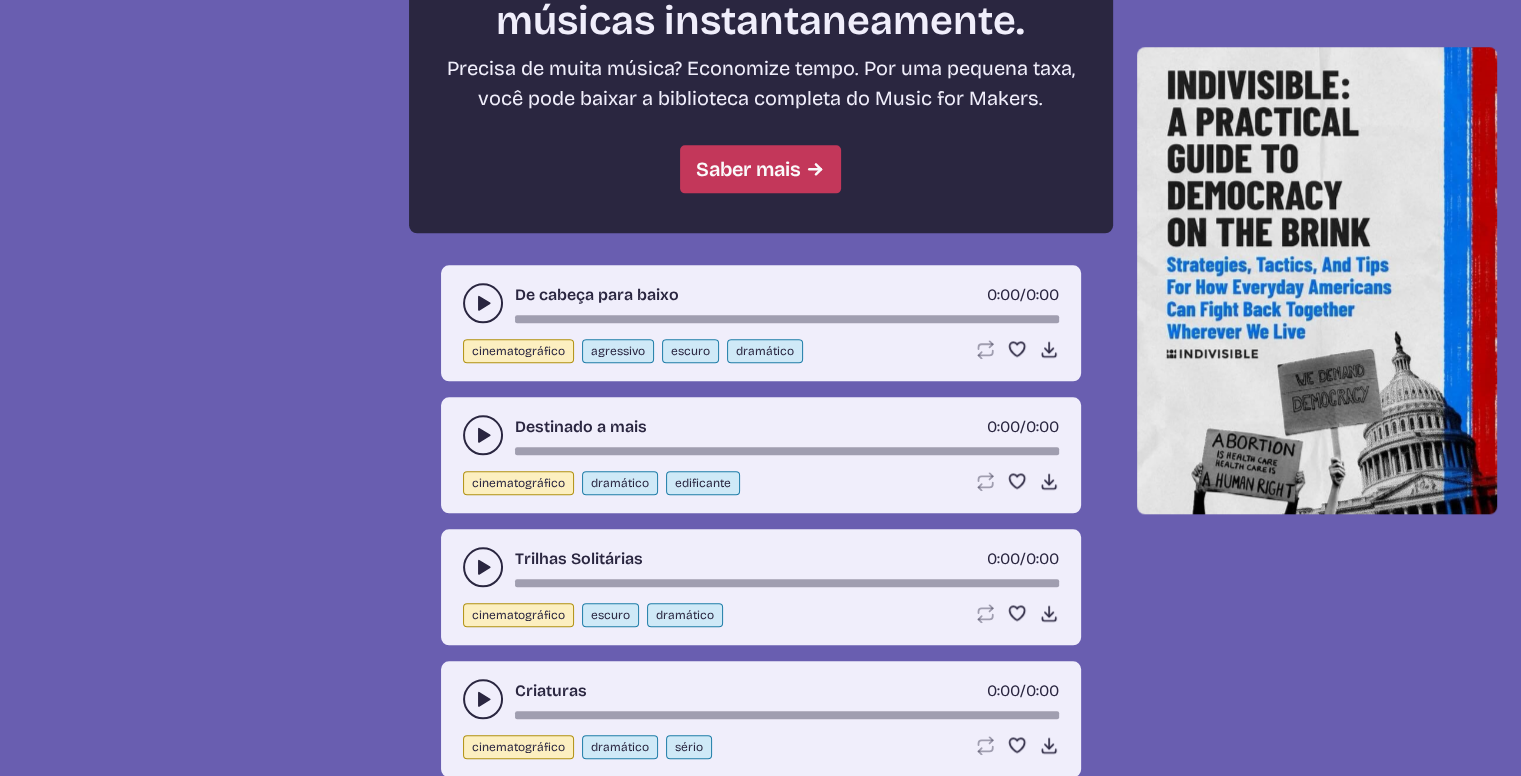 click 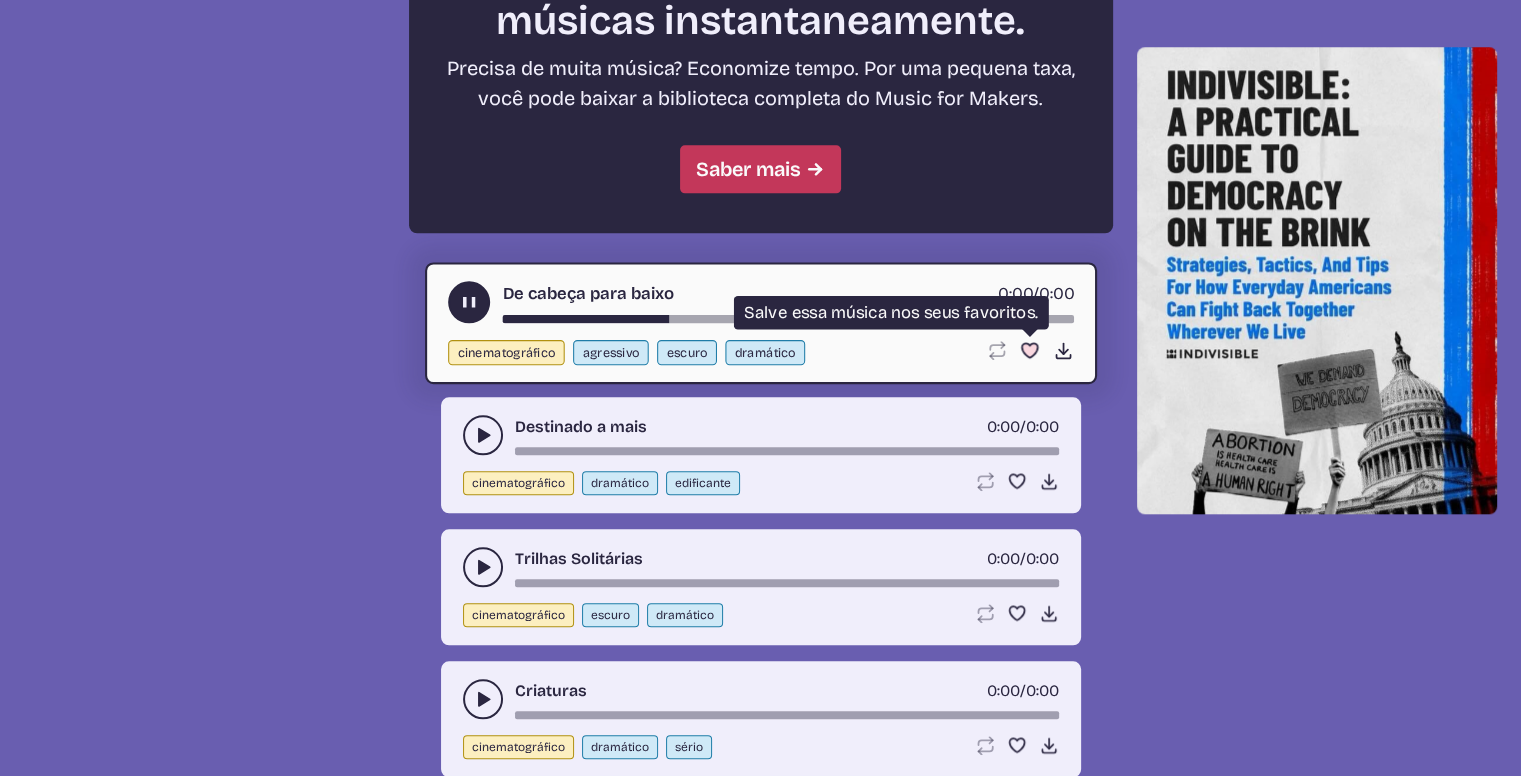 click 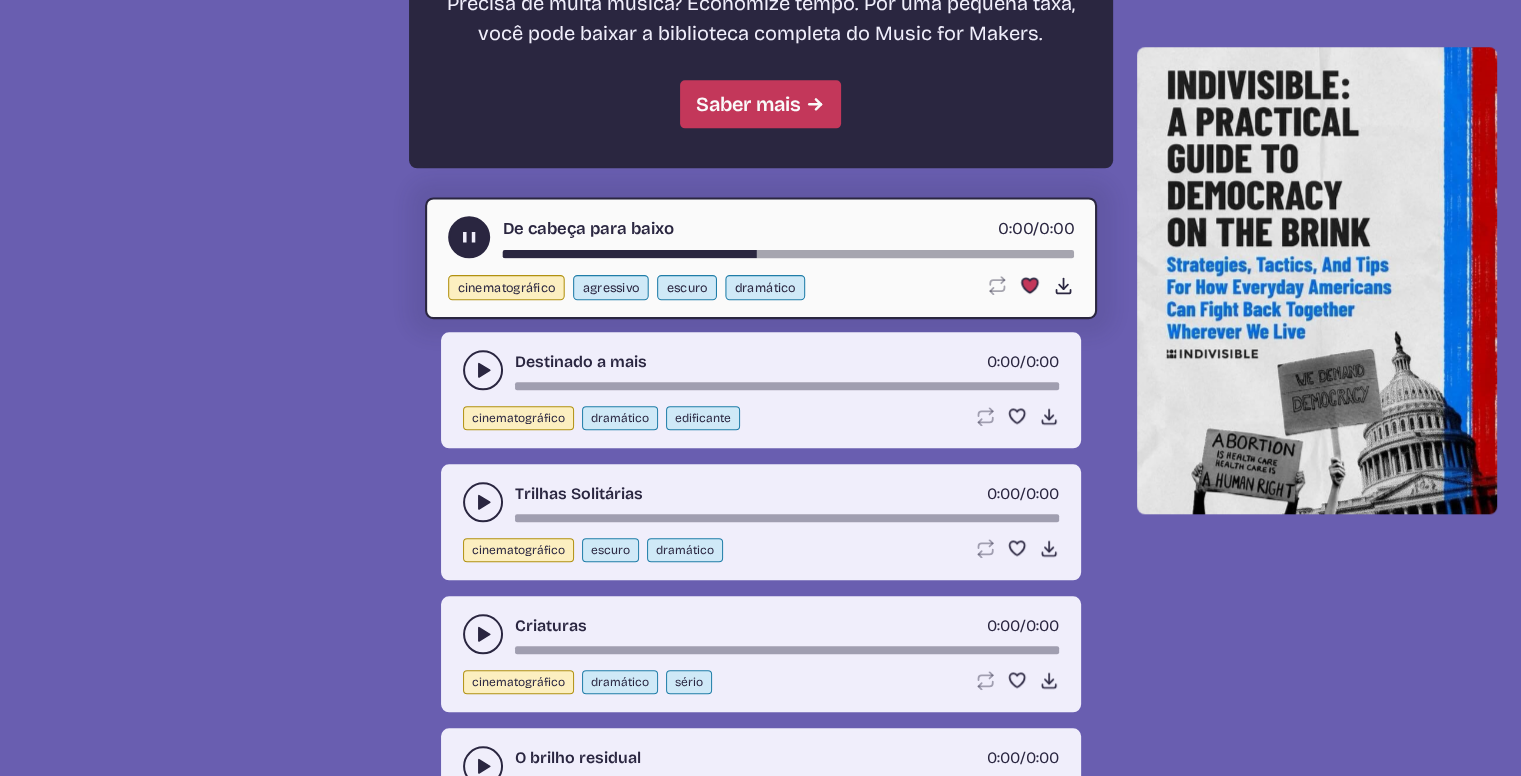 scroll, scrollTop: 2047, scrollLeft: 0, axis: vertical 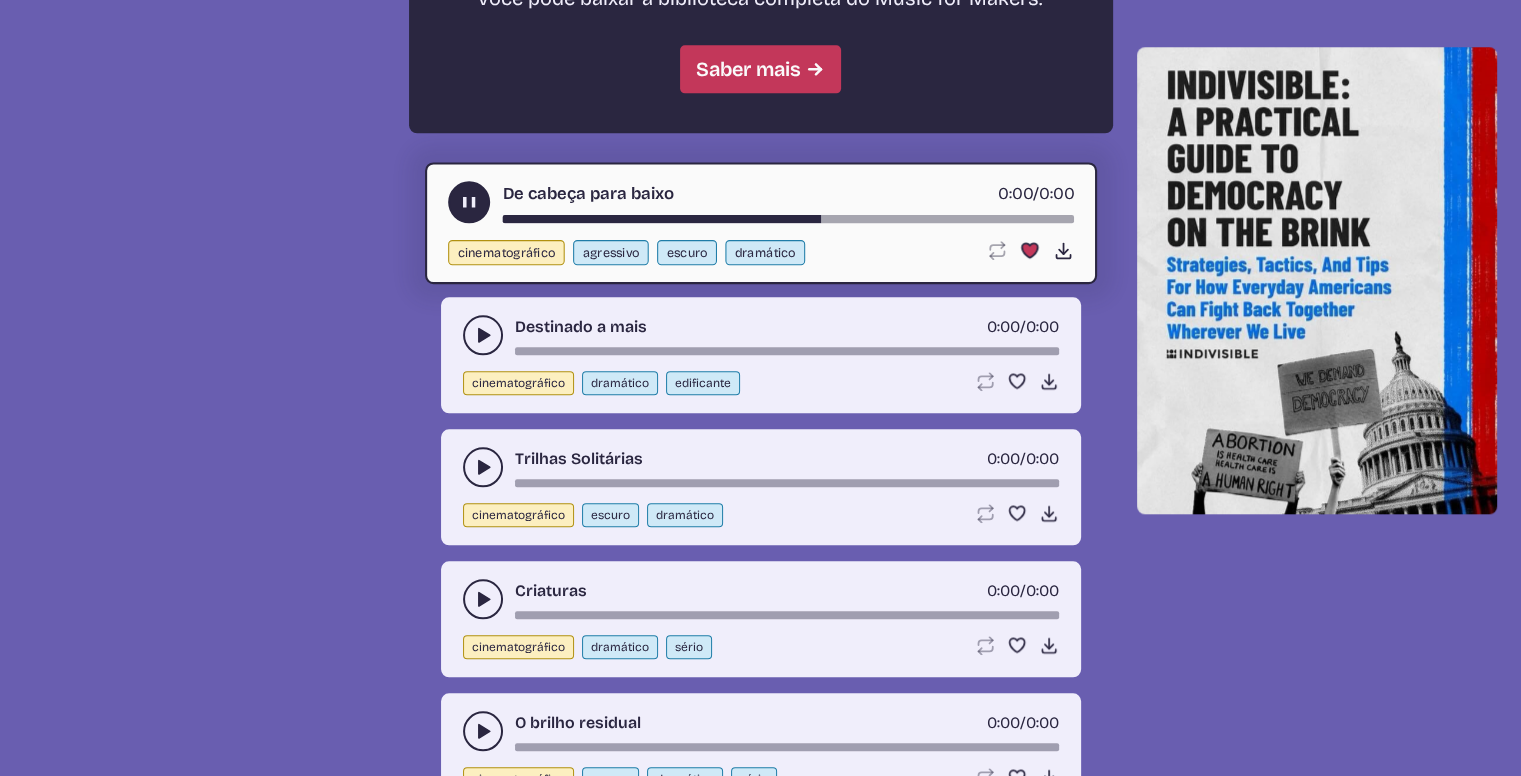 click 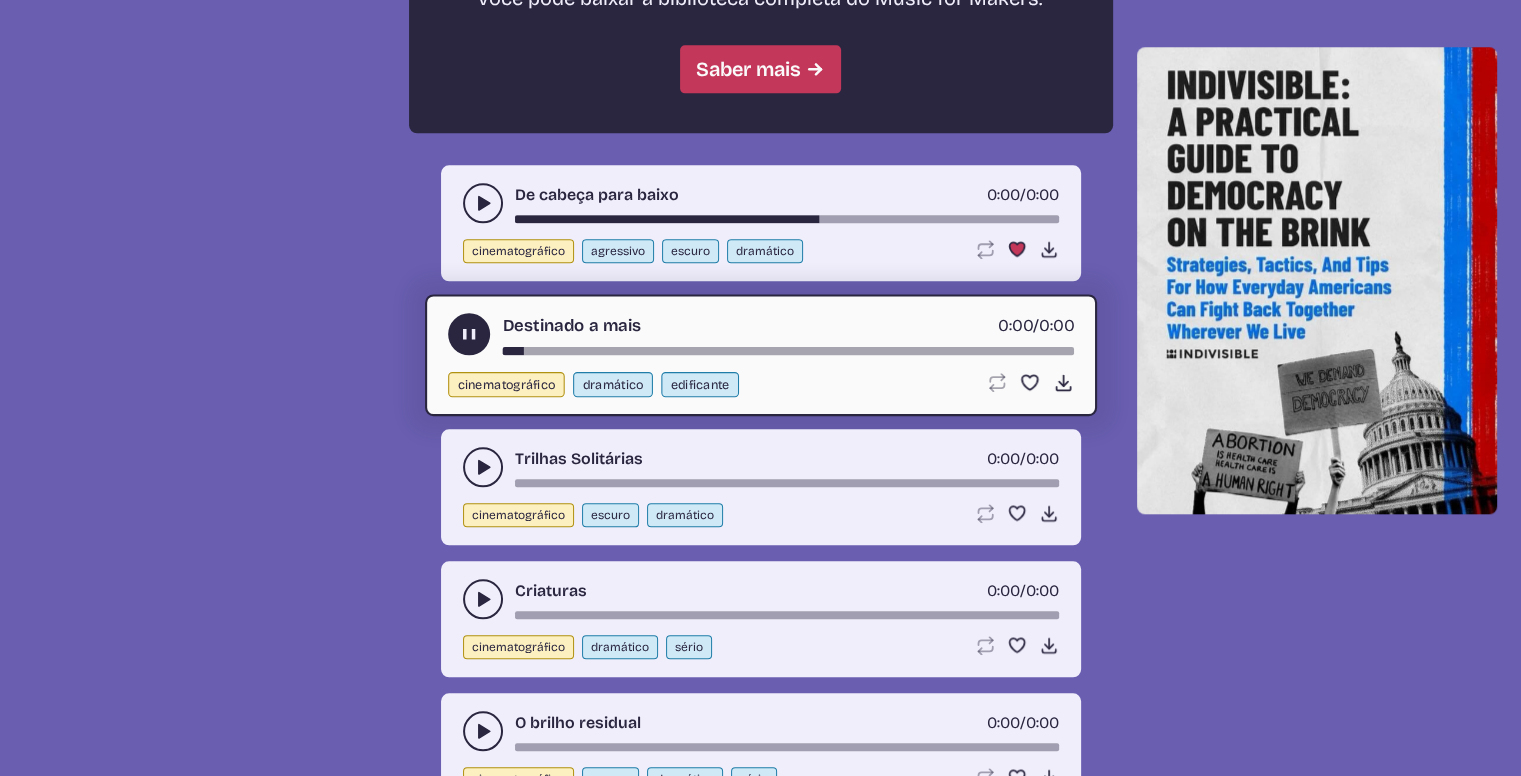 drag, startPoint x: 522, startPoint y: 341, endPoint x: 564, endPoint y: 341, distance: 42 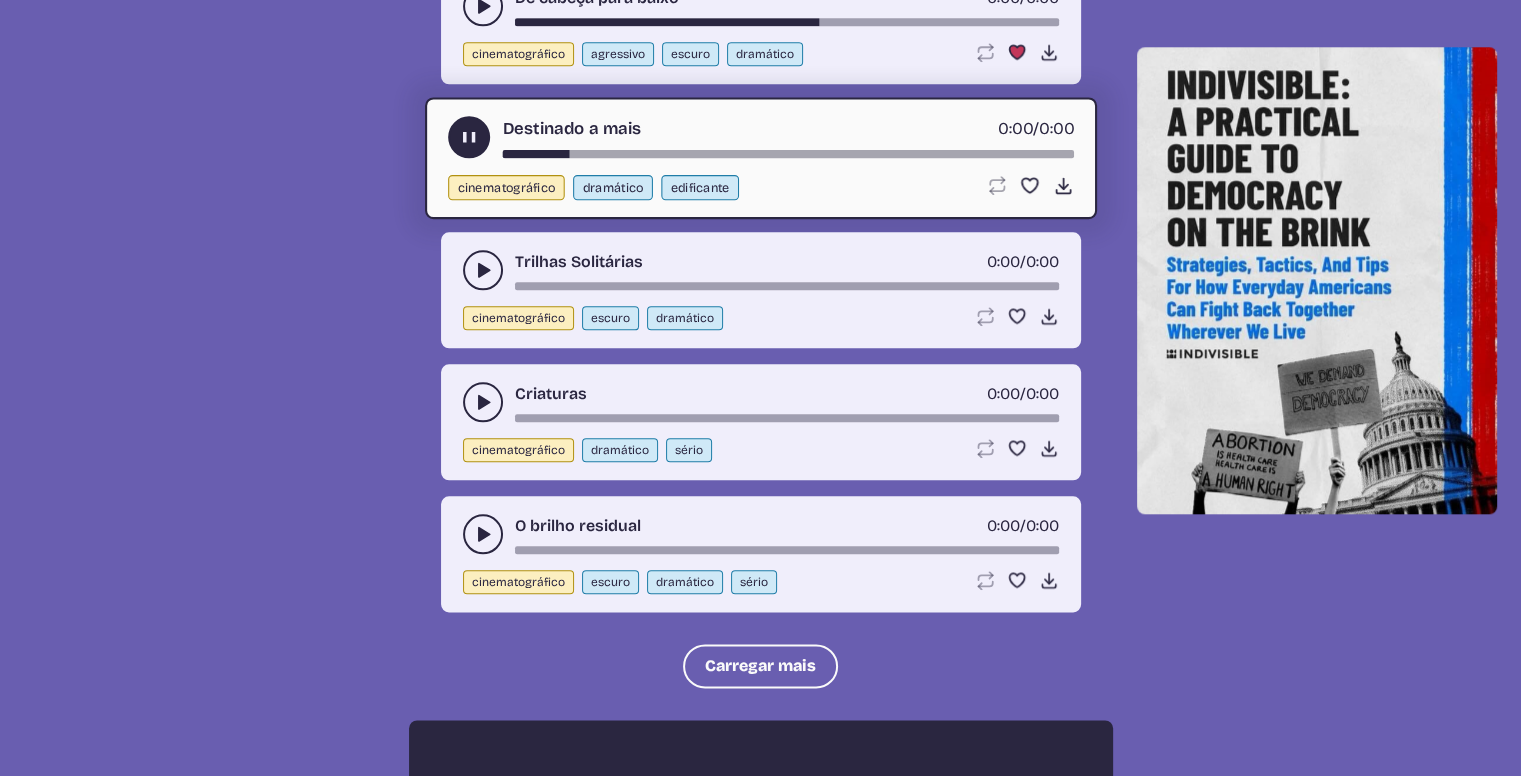 scroll, scrollTop: 2247, scrollLeft: 0, axis: vertical 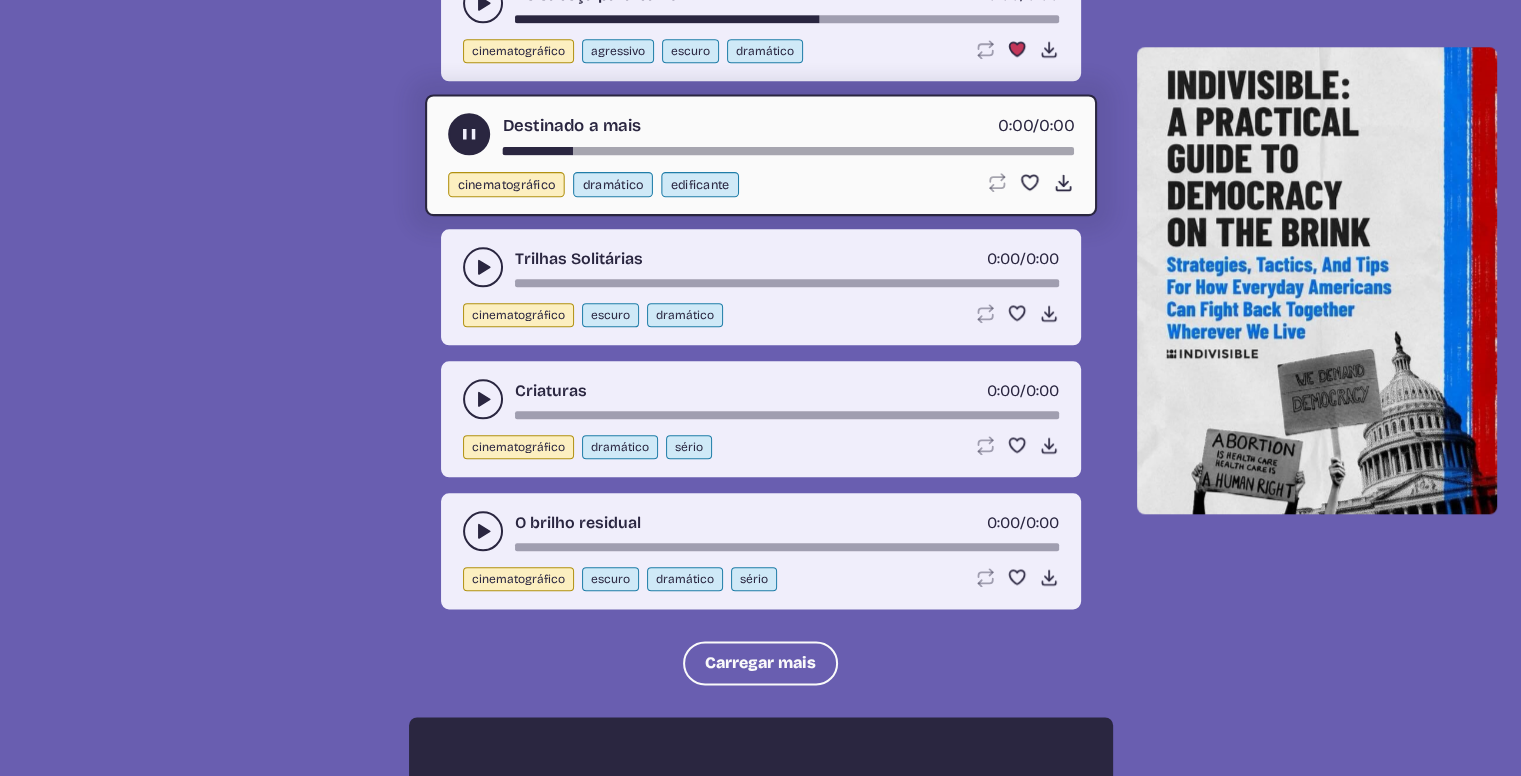click 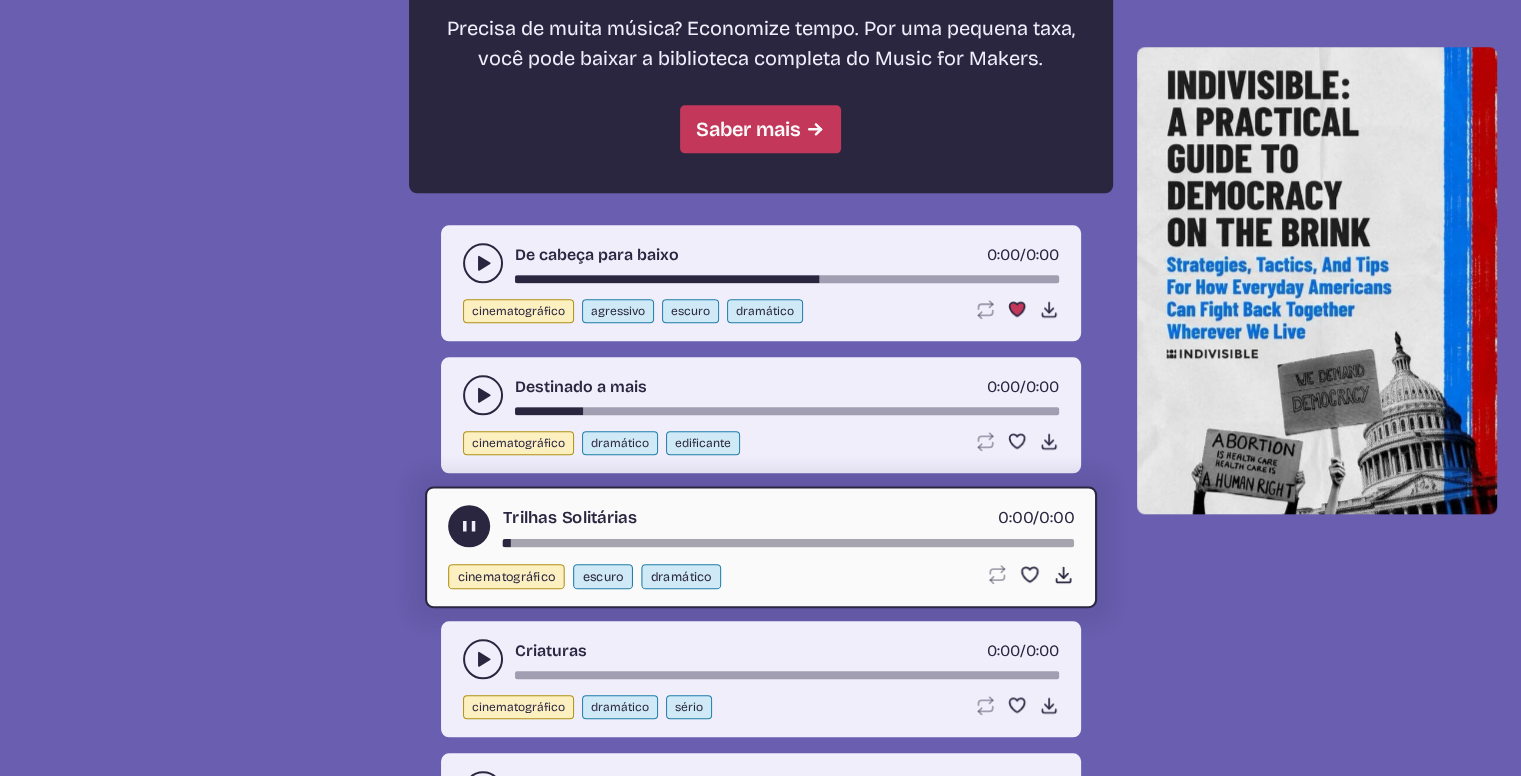 scroll, scrollTop: 1947, scrollLeft: 0, axis: vertical 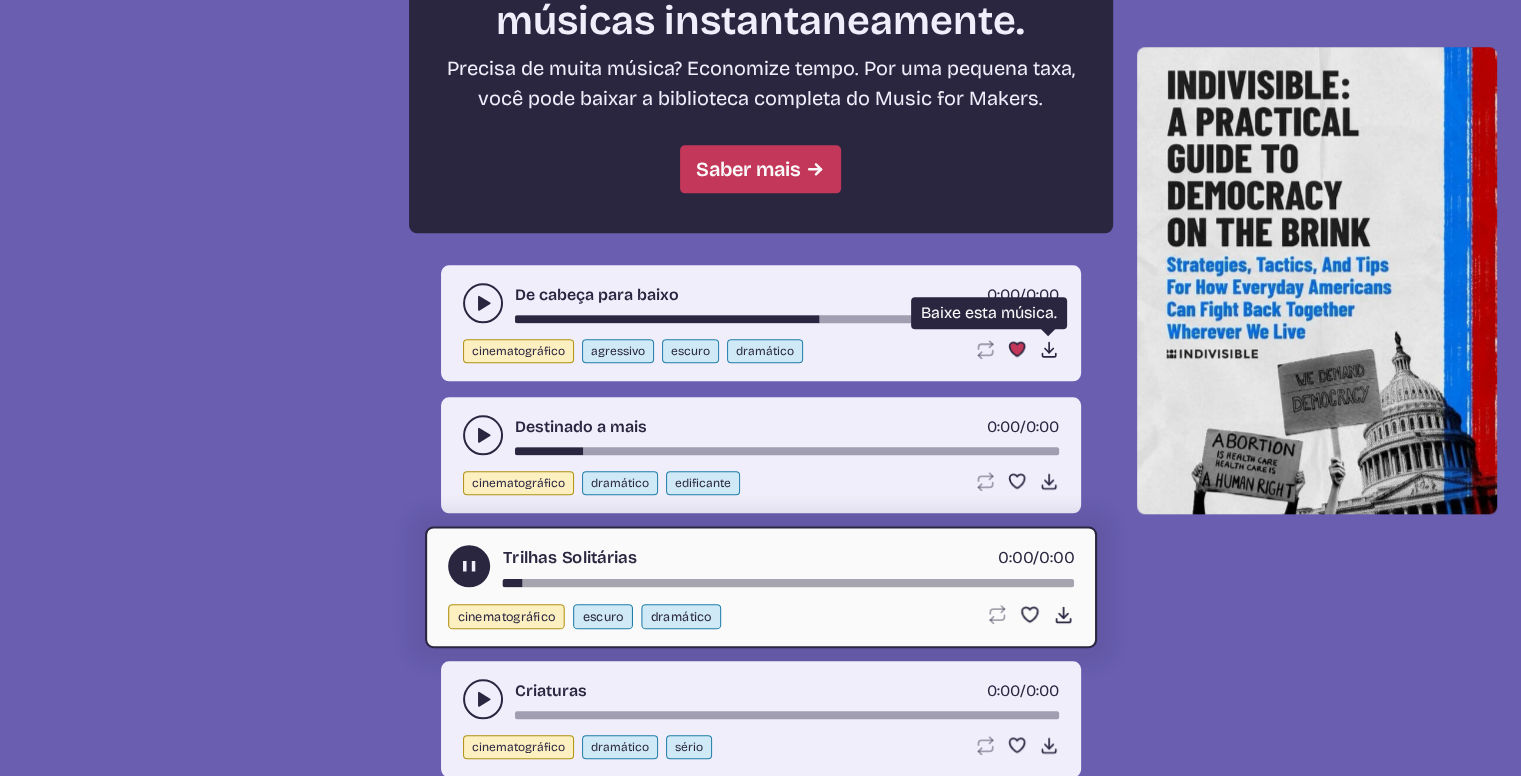 click on "Download song" 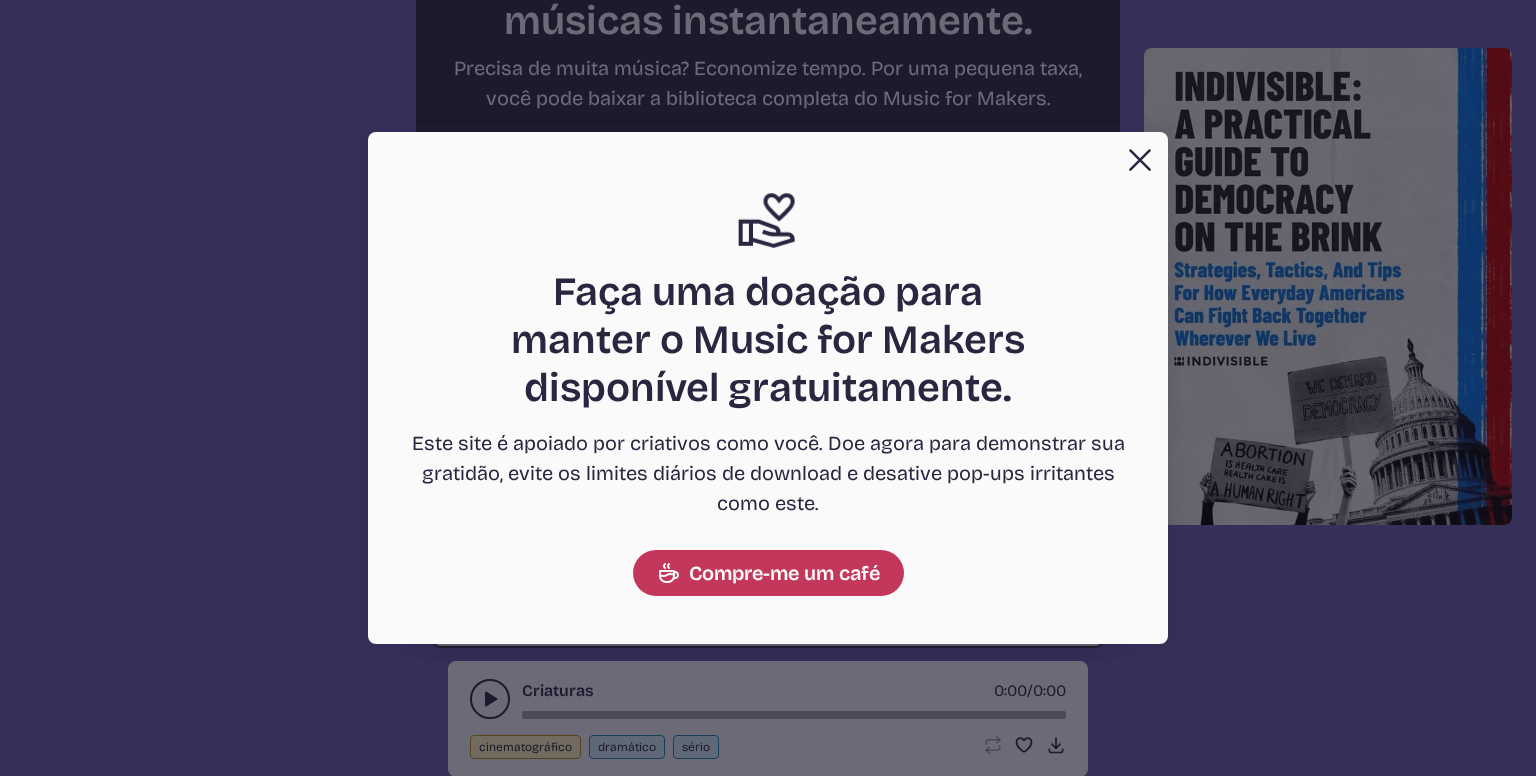click on "Close" at bounding box center (1140, 160) 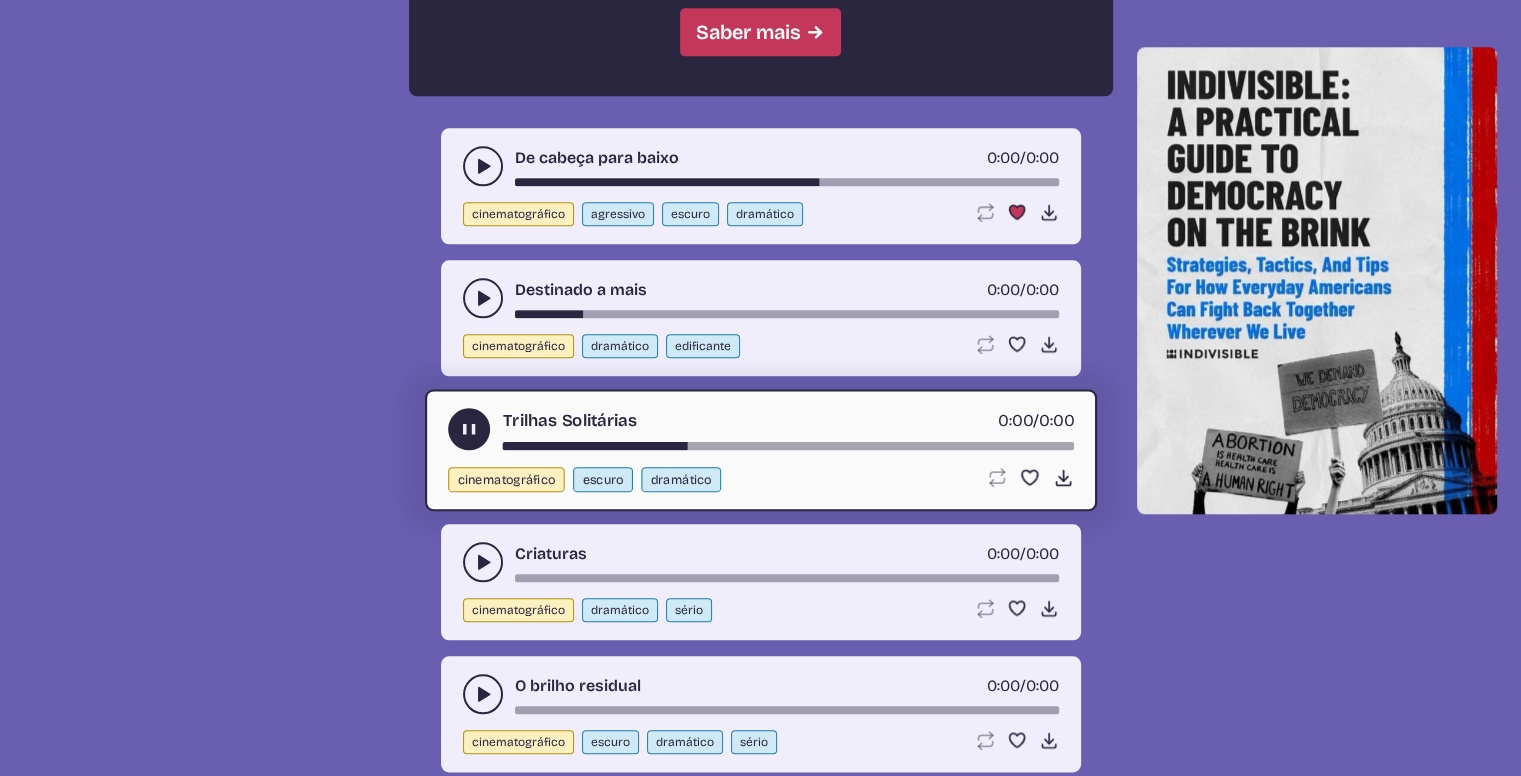 scroll, scrollTop: 2147, scrollLeft: 0, axis: vertical 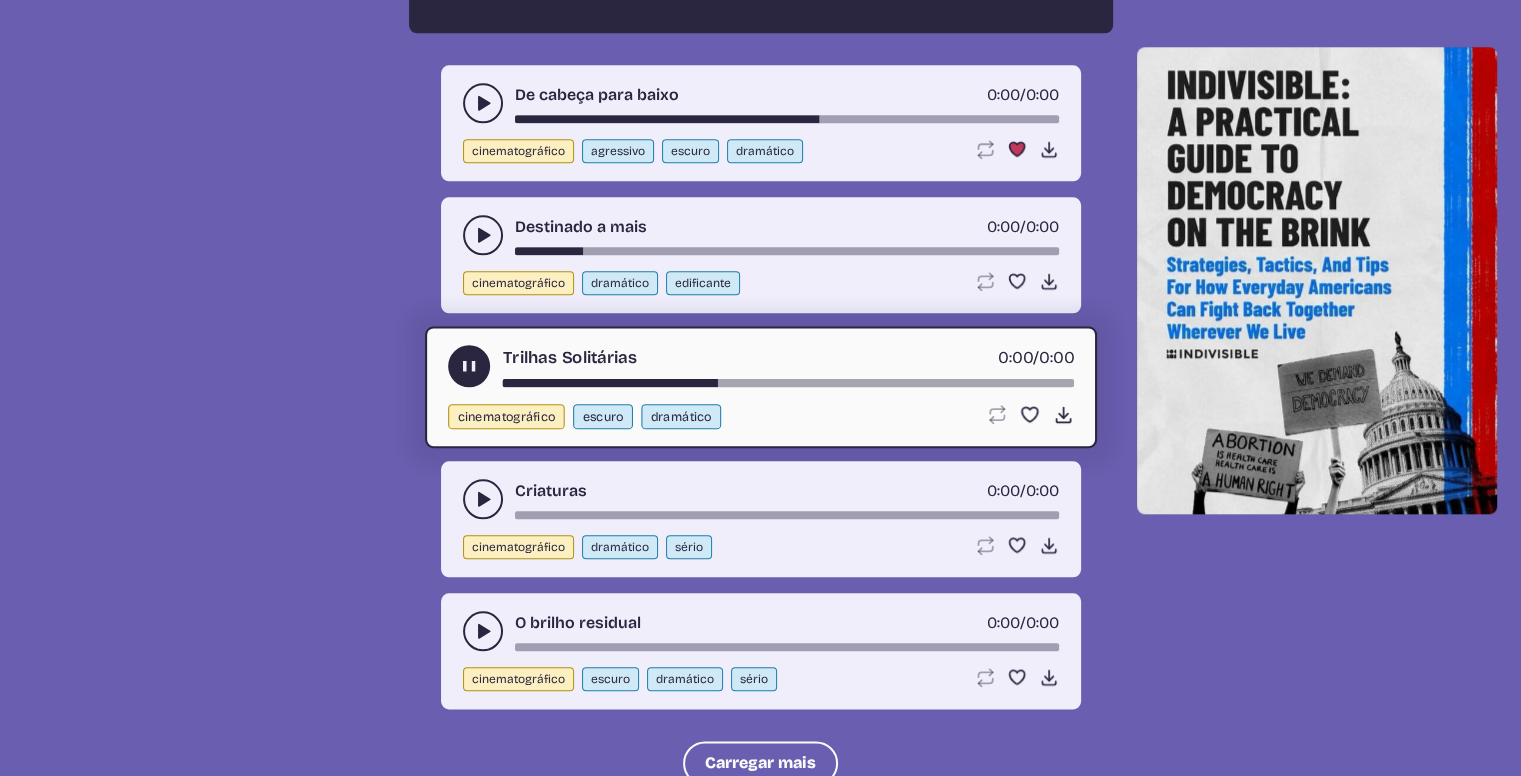 click 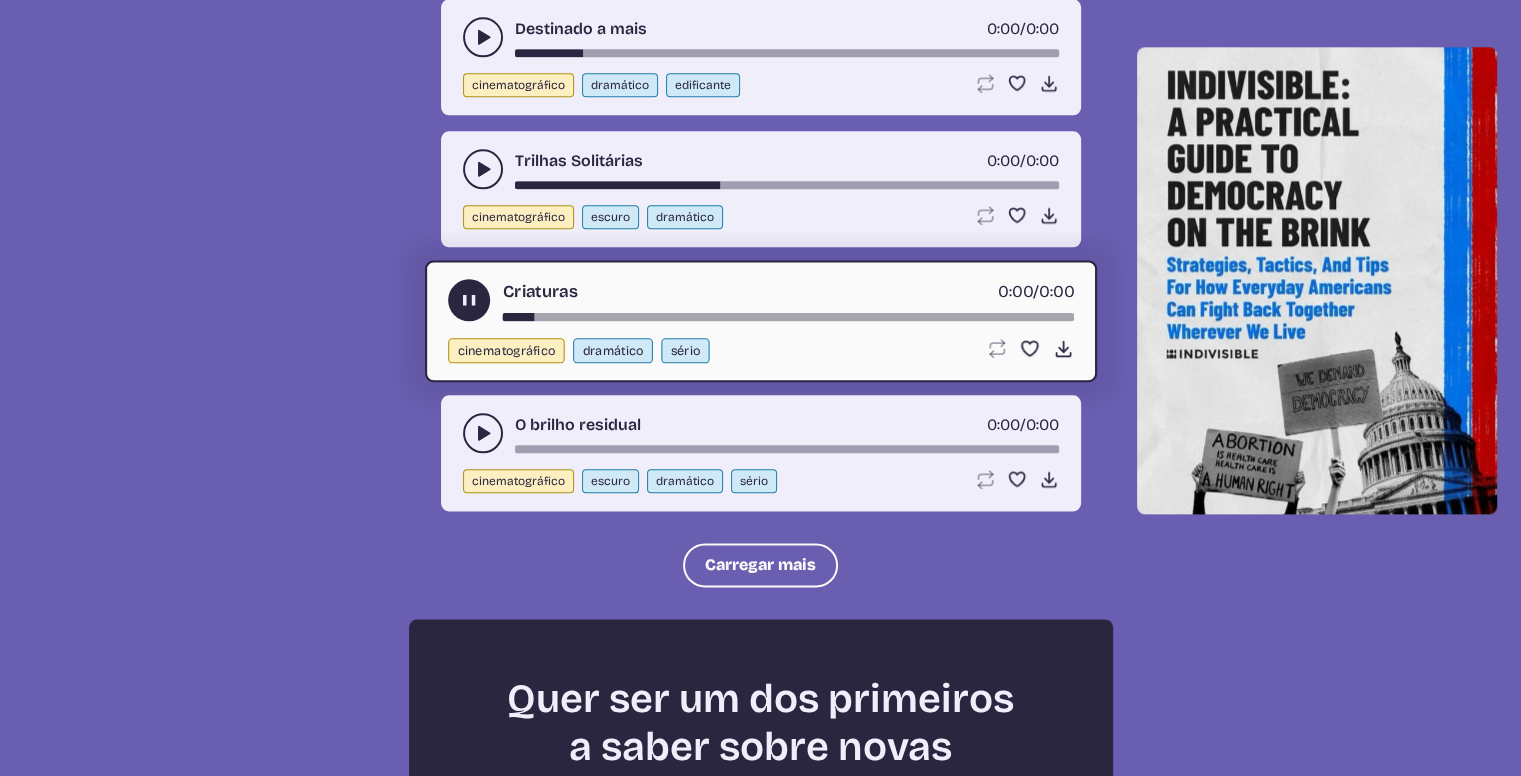 scroll, scrollTop: 2347, scrollLeft: 0, axis: vertical 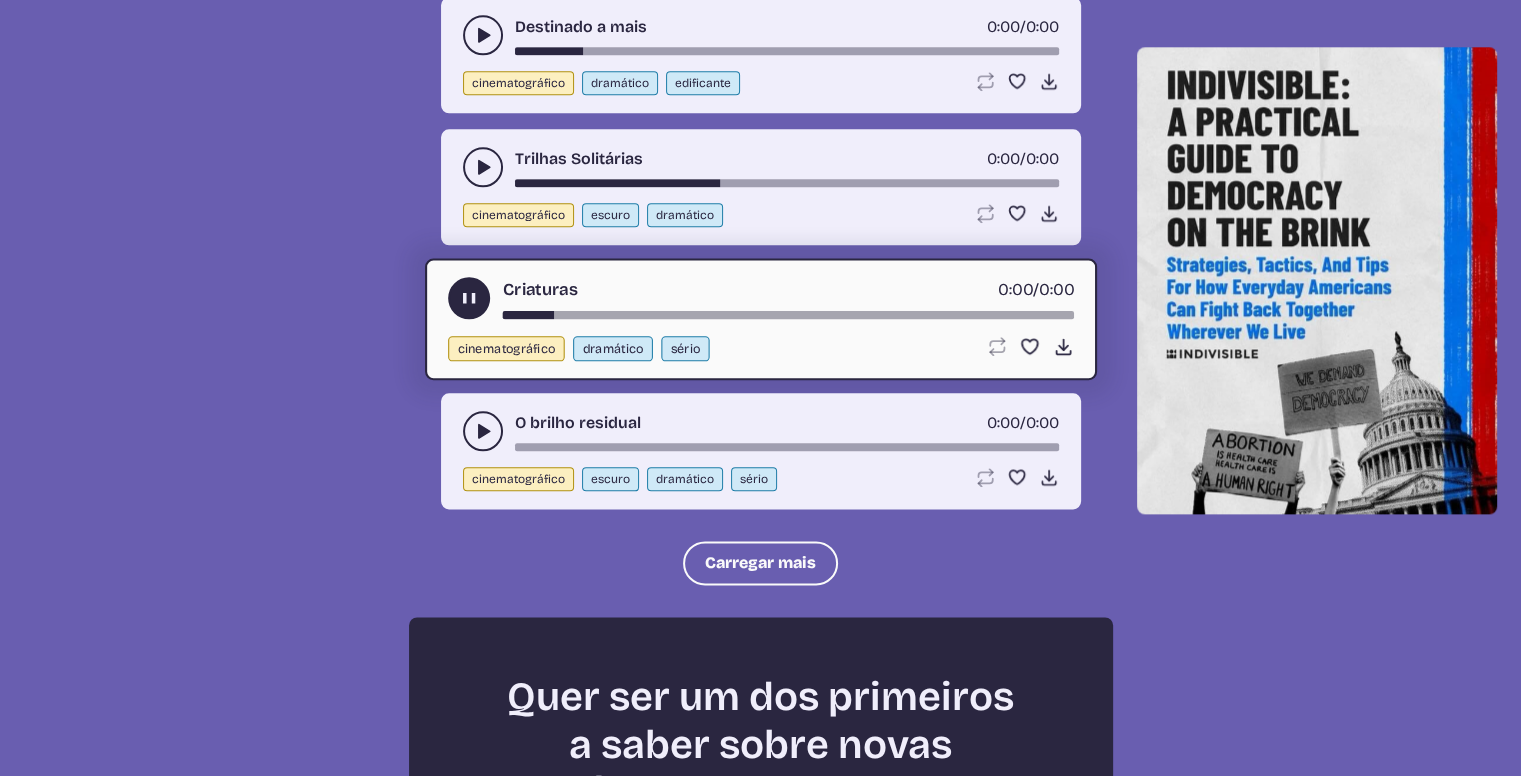 click 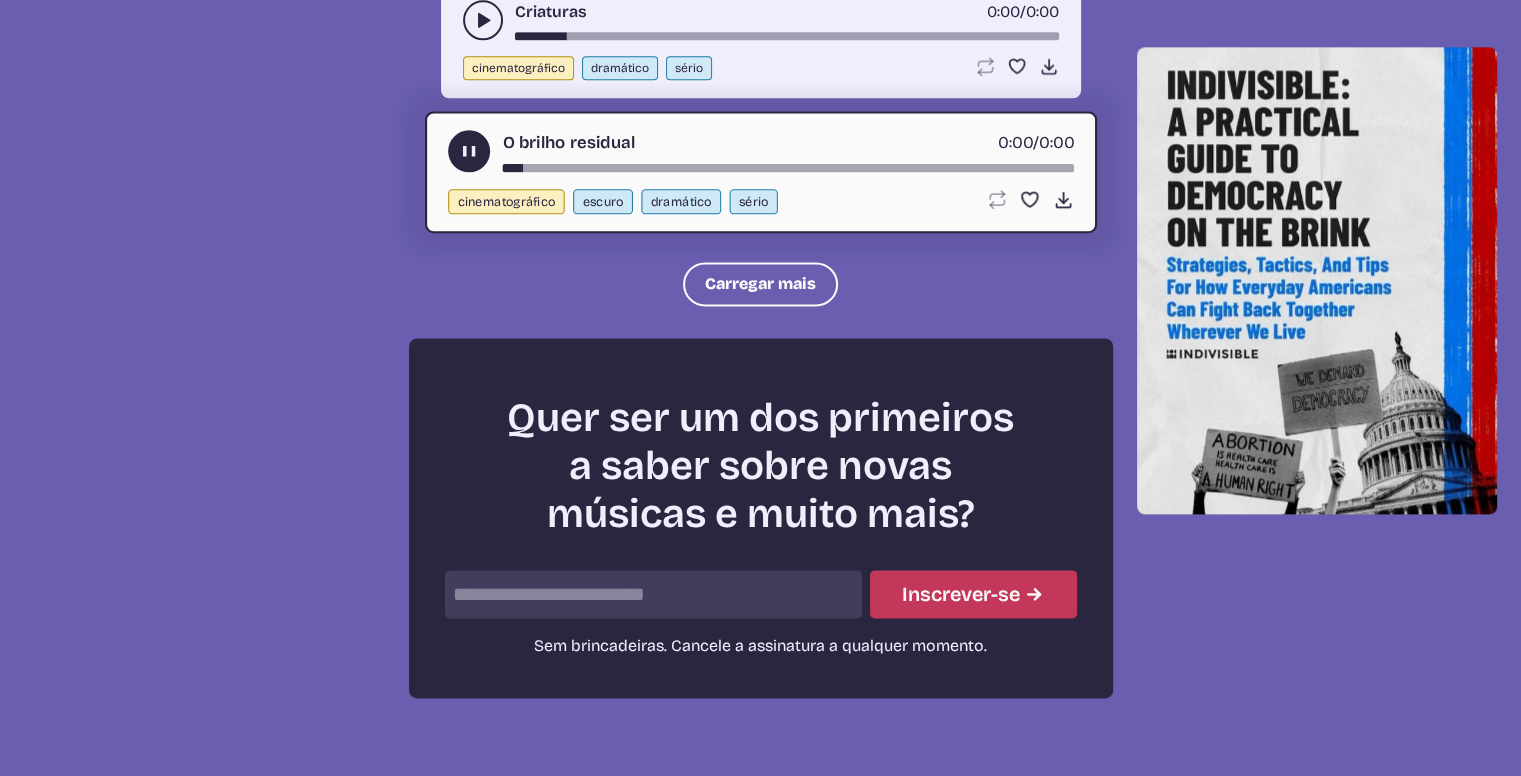 scroll, scrollTop: 2447, scrollLeft: 0, axis: vertical 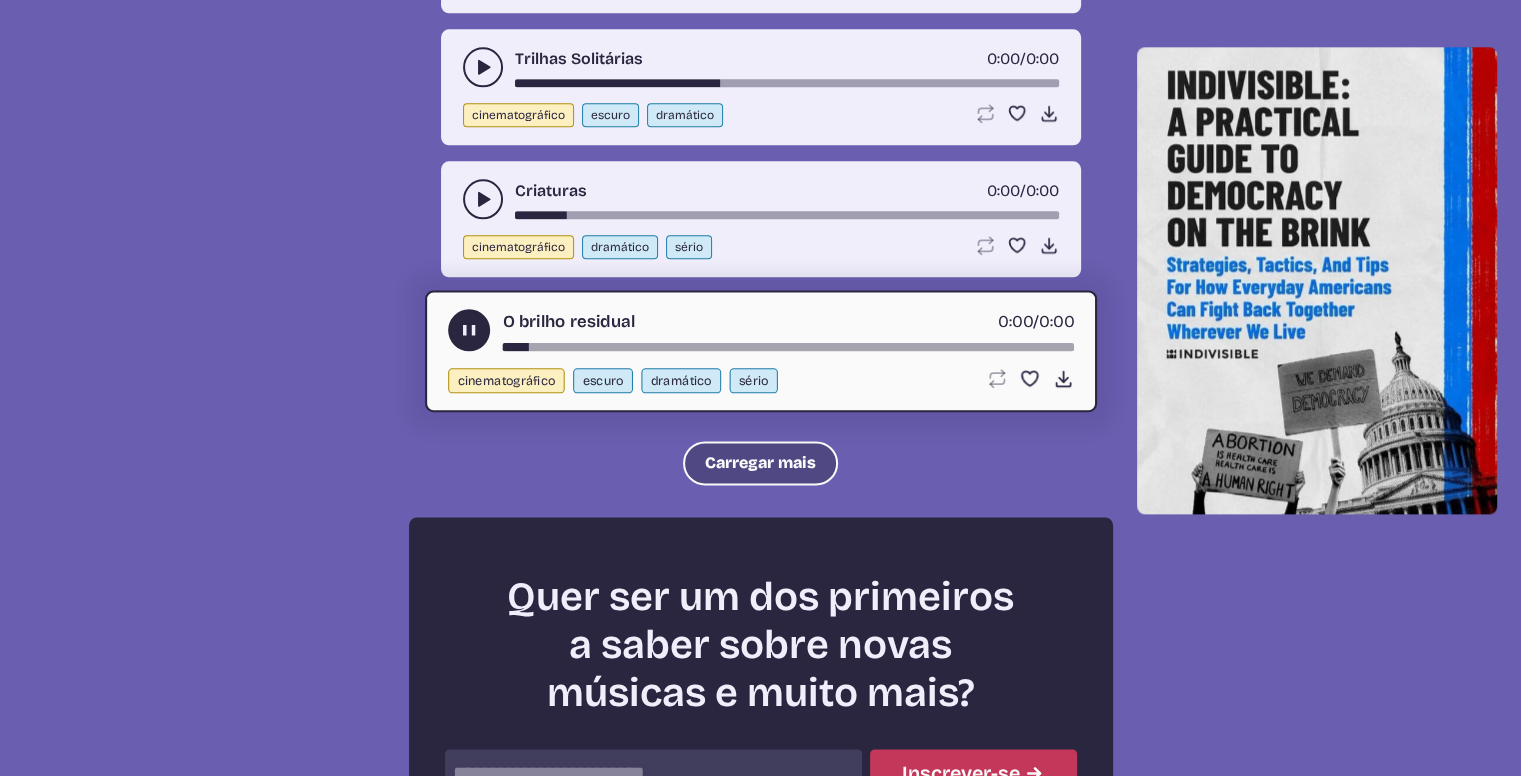 click on "Carregar mais" at bounding box center (760, 462) 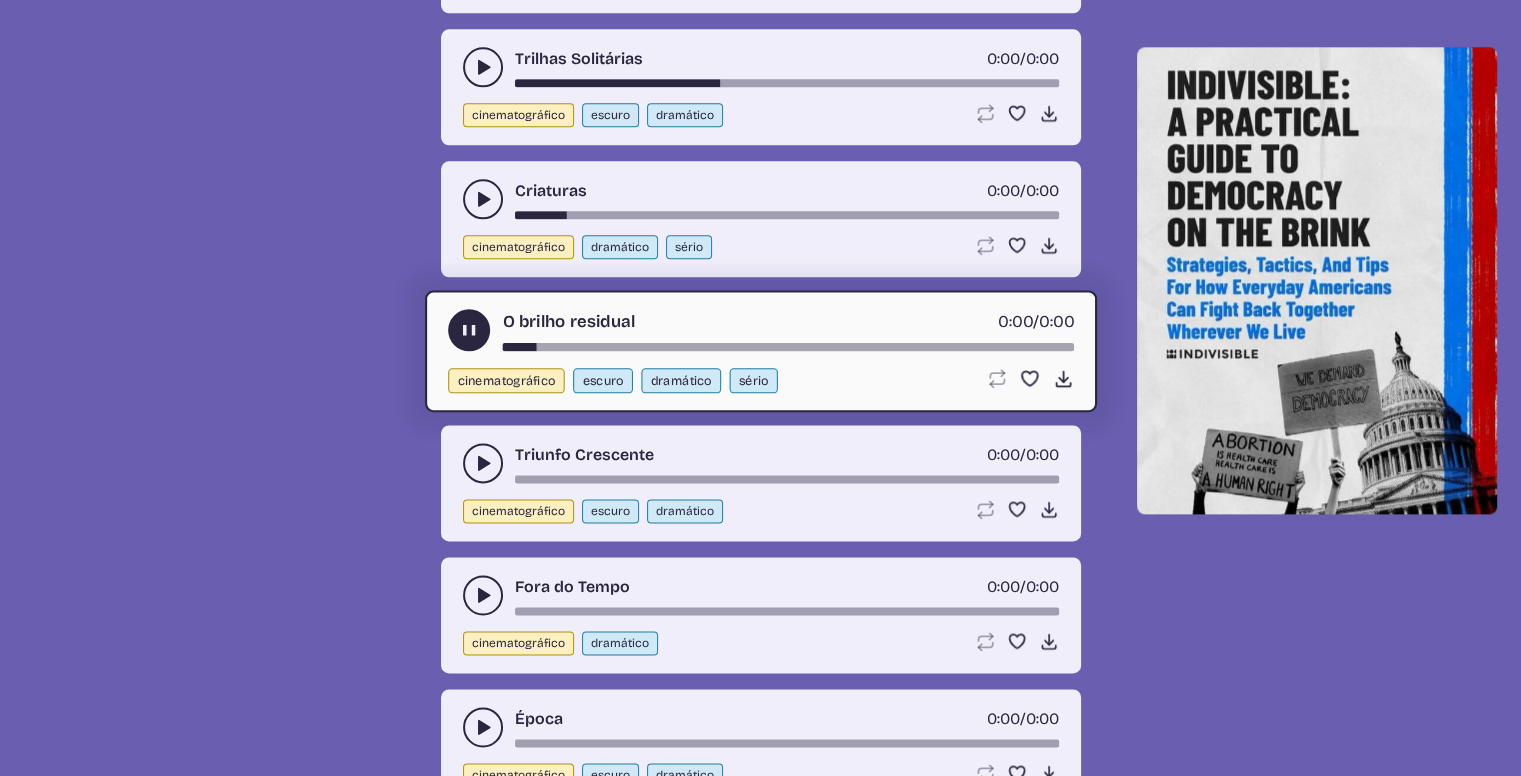 click 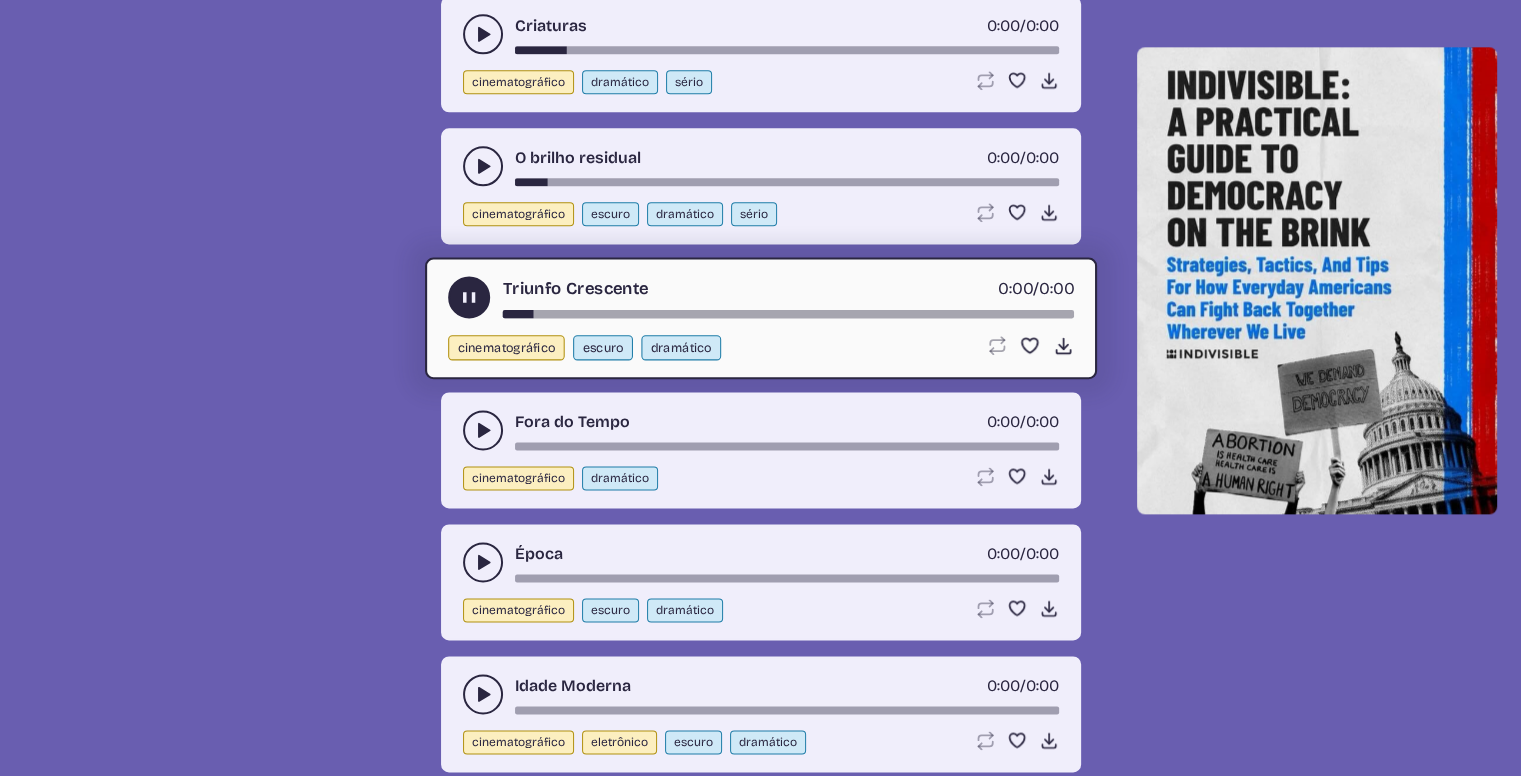 scroll, scrollTop: 2647, scrollLeft: 0, axis: vertical 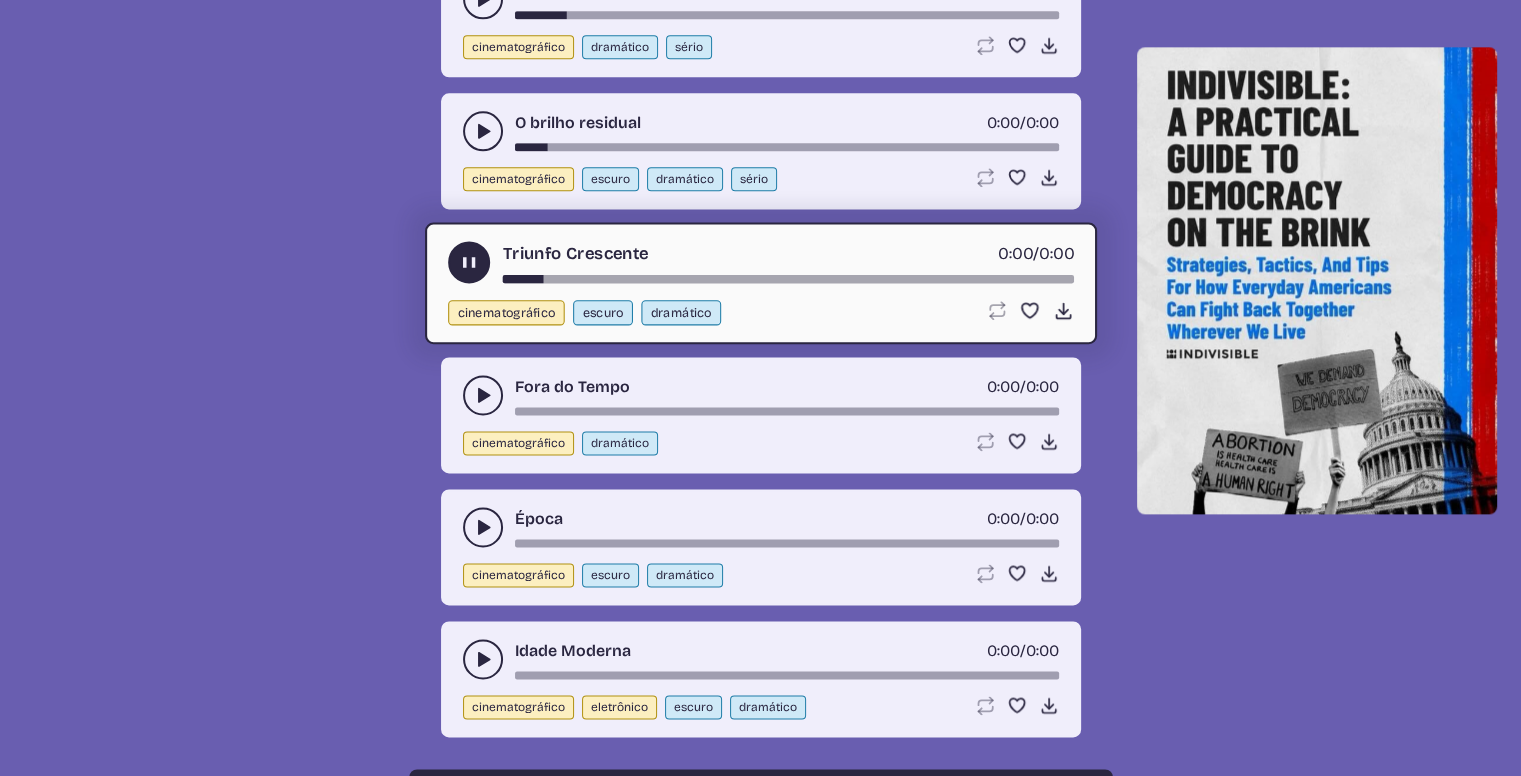 click 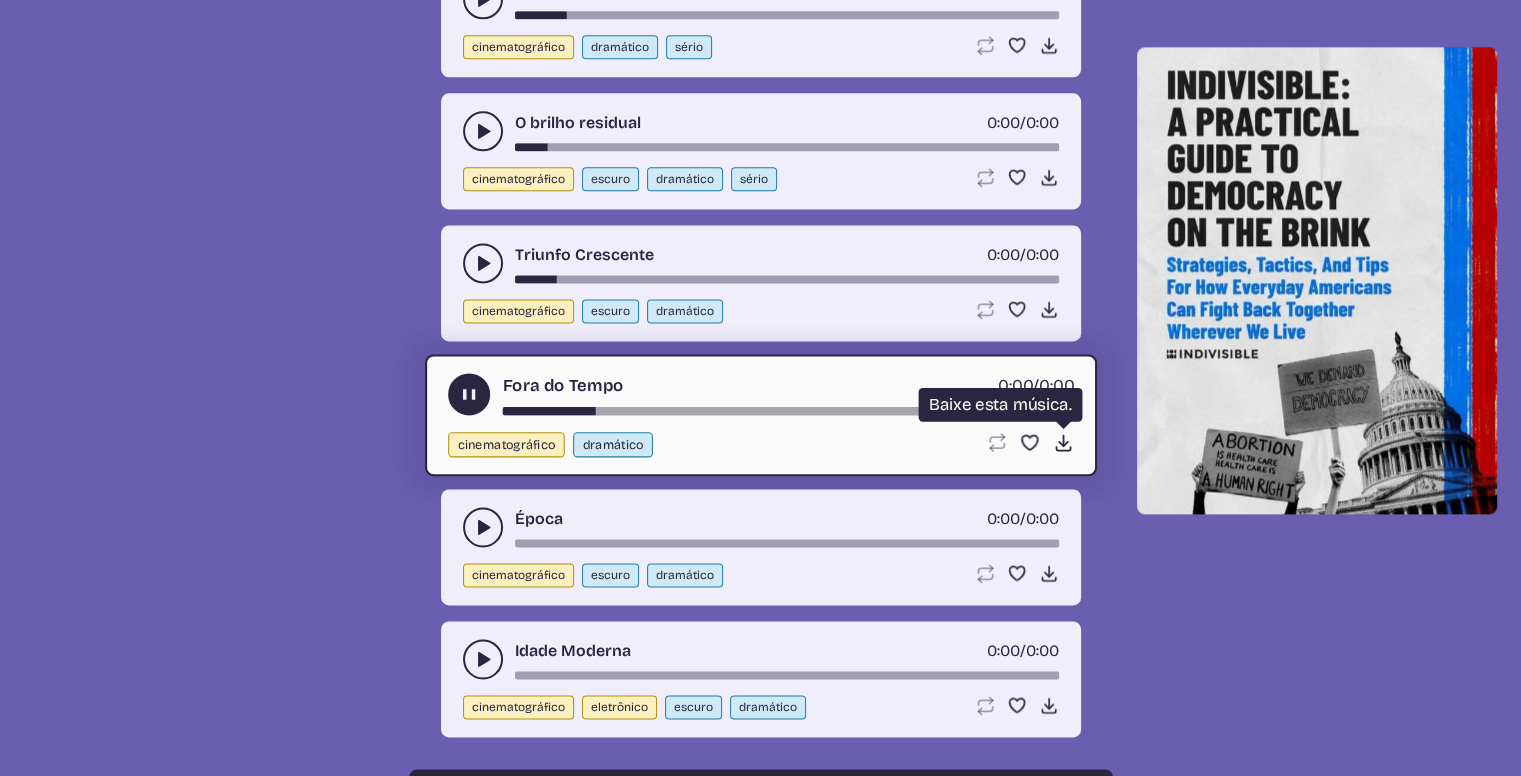 click 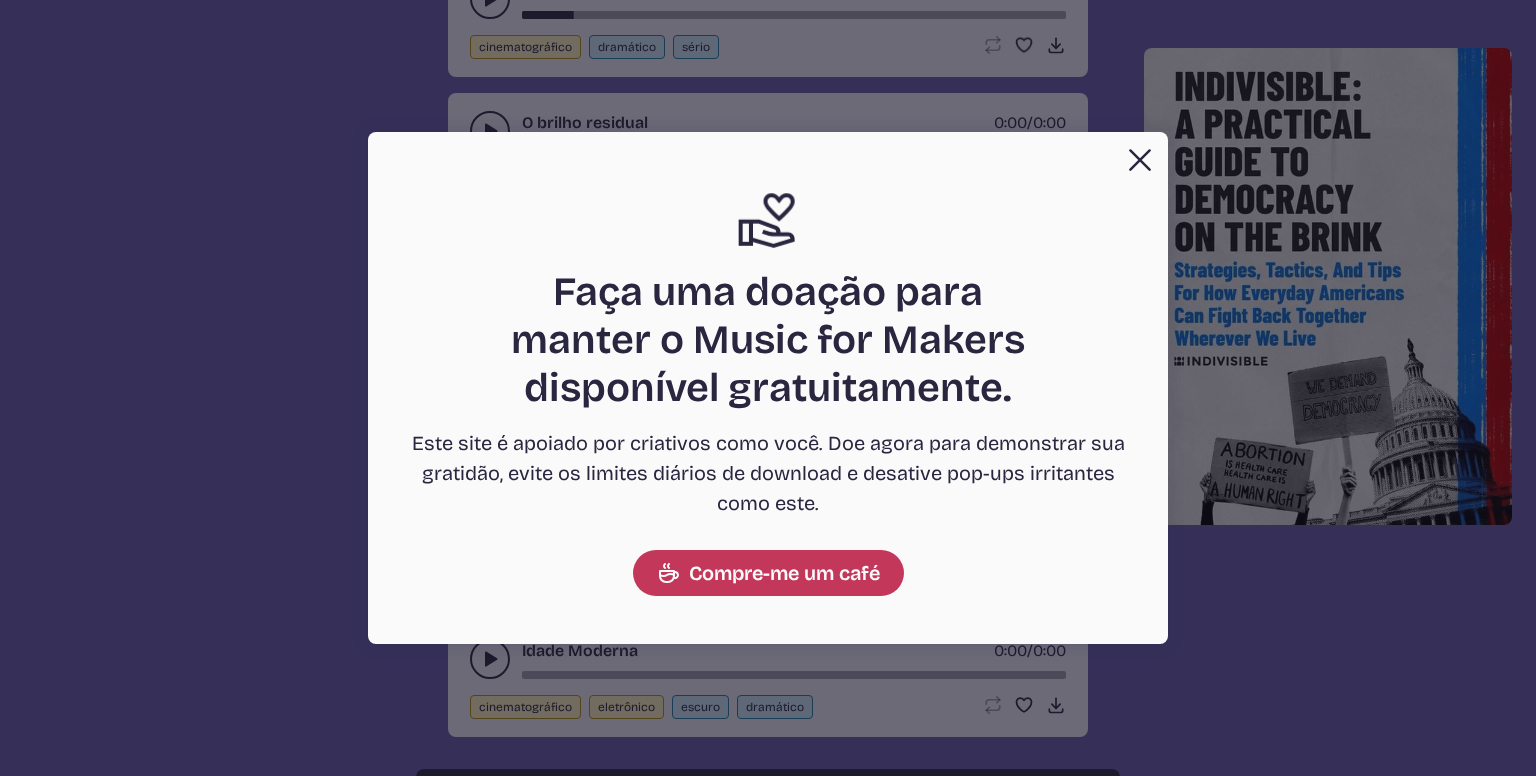 click on "Close" at bounding box center (1140, 160) 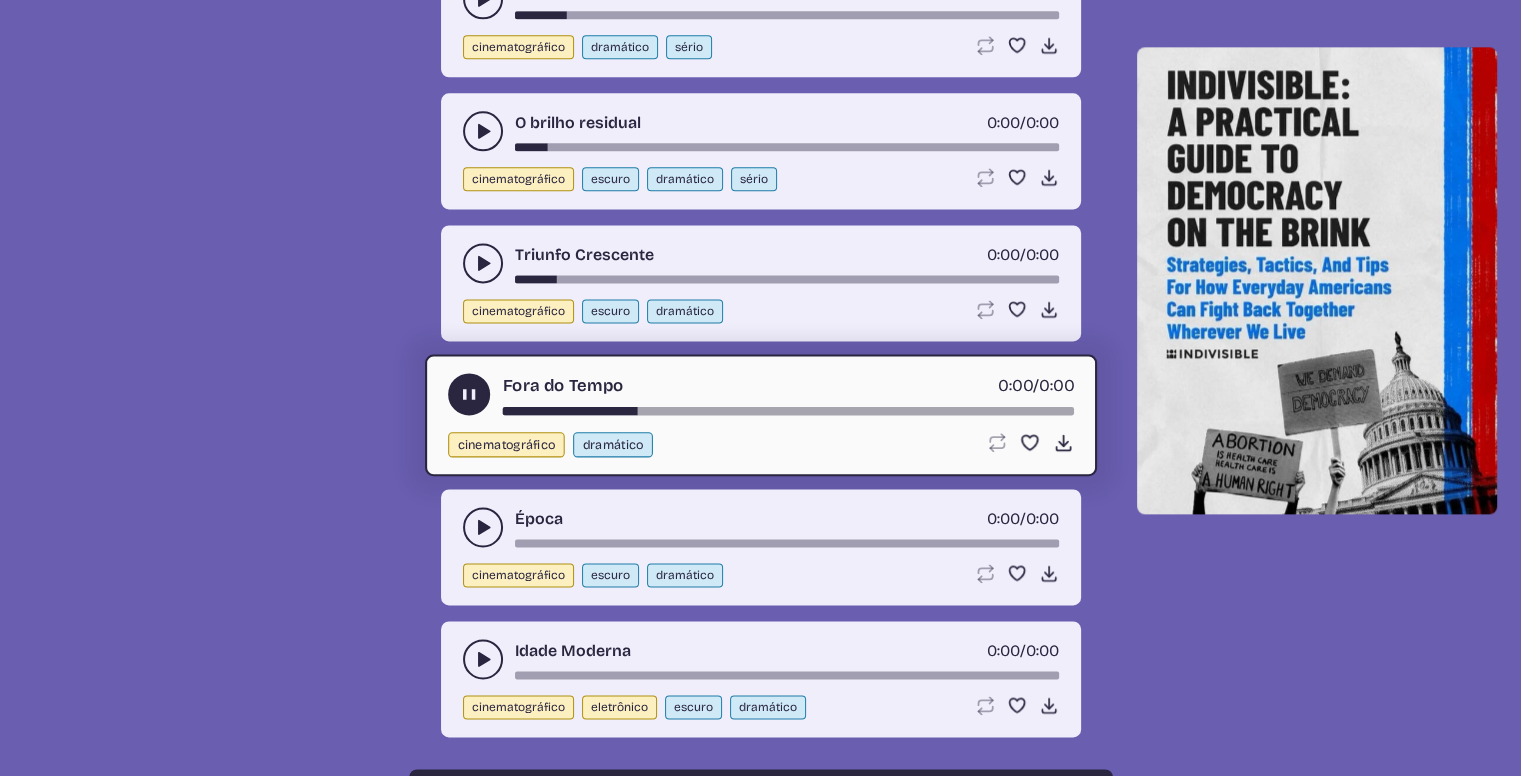 scroll, scrollTop: 2732, scrollLeft: 0, axis: vertical 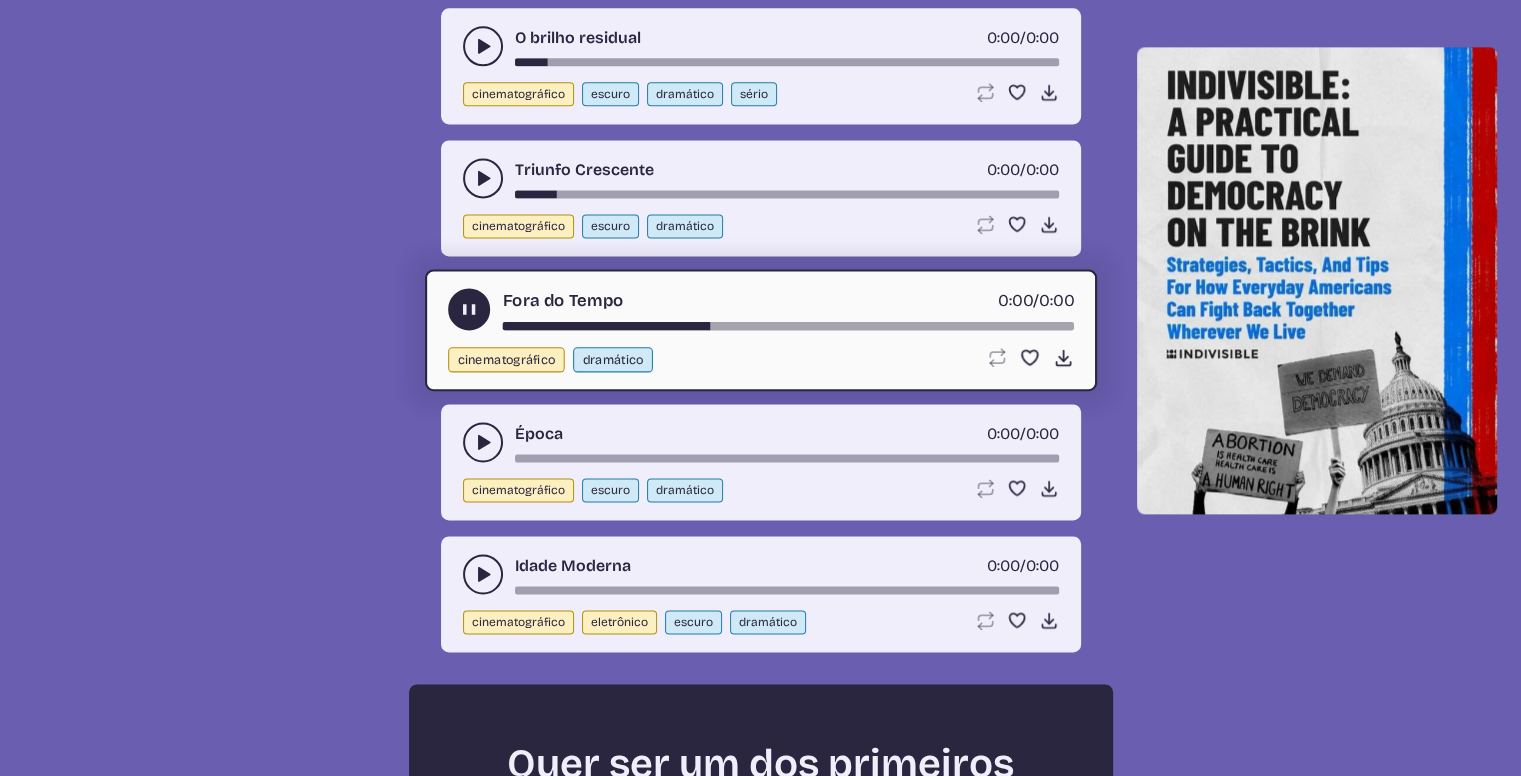 click 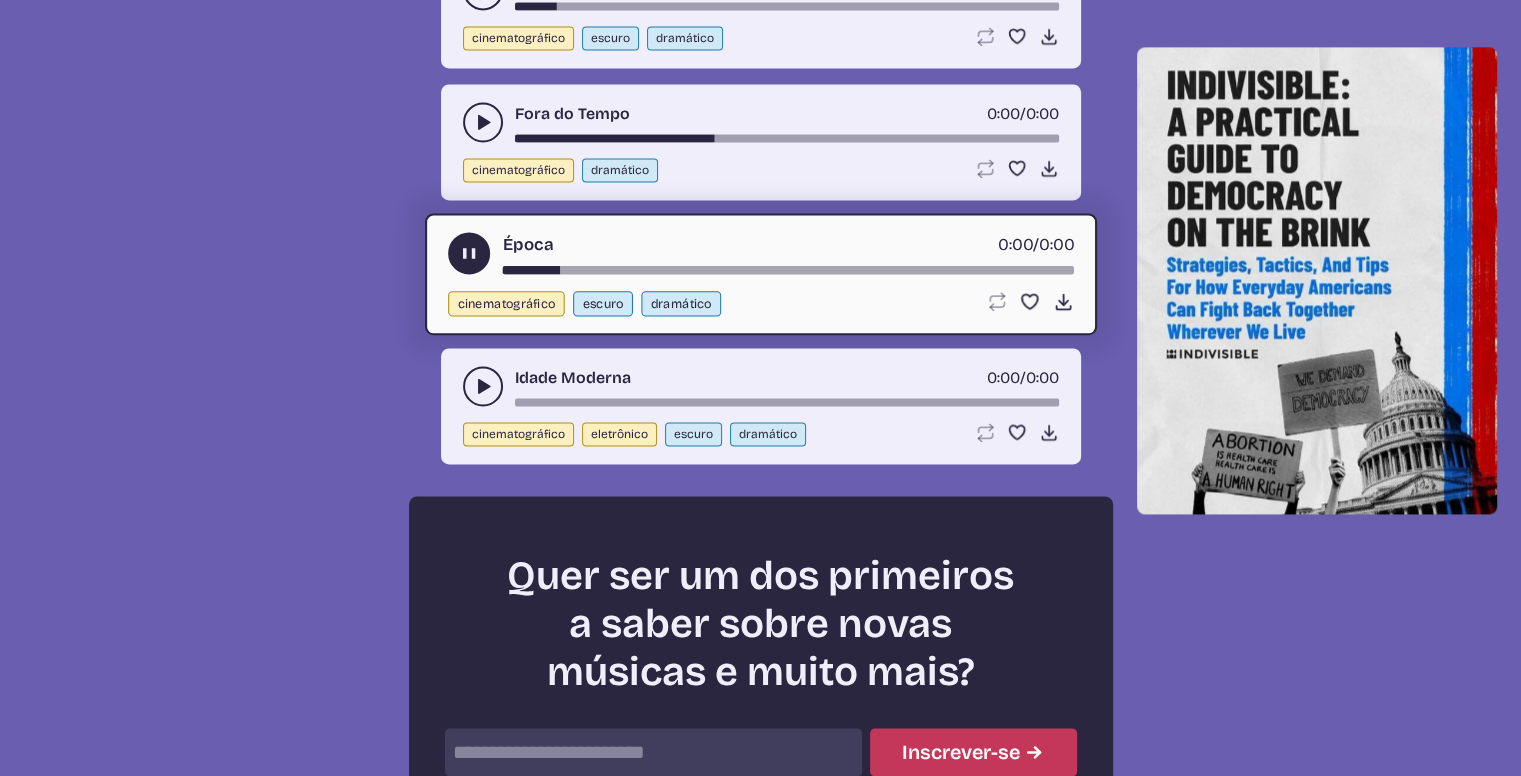 scroll, scrollTop: 2932, scrollLeft: 0, axis: vertical 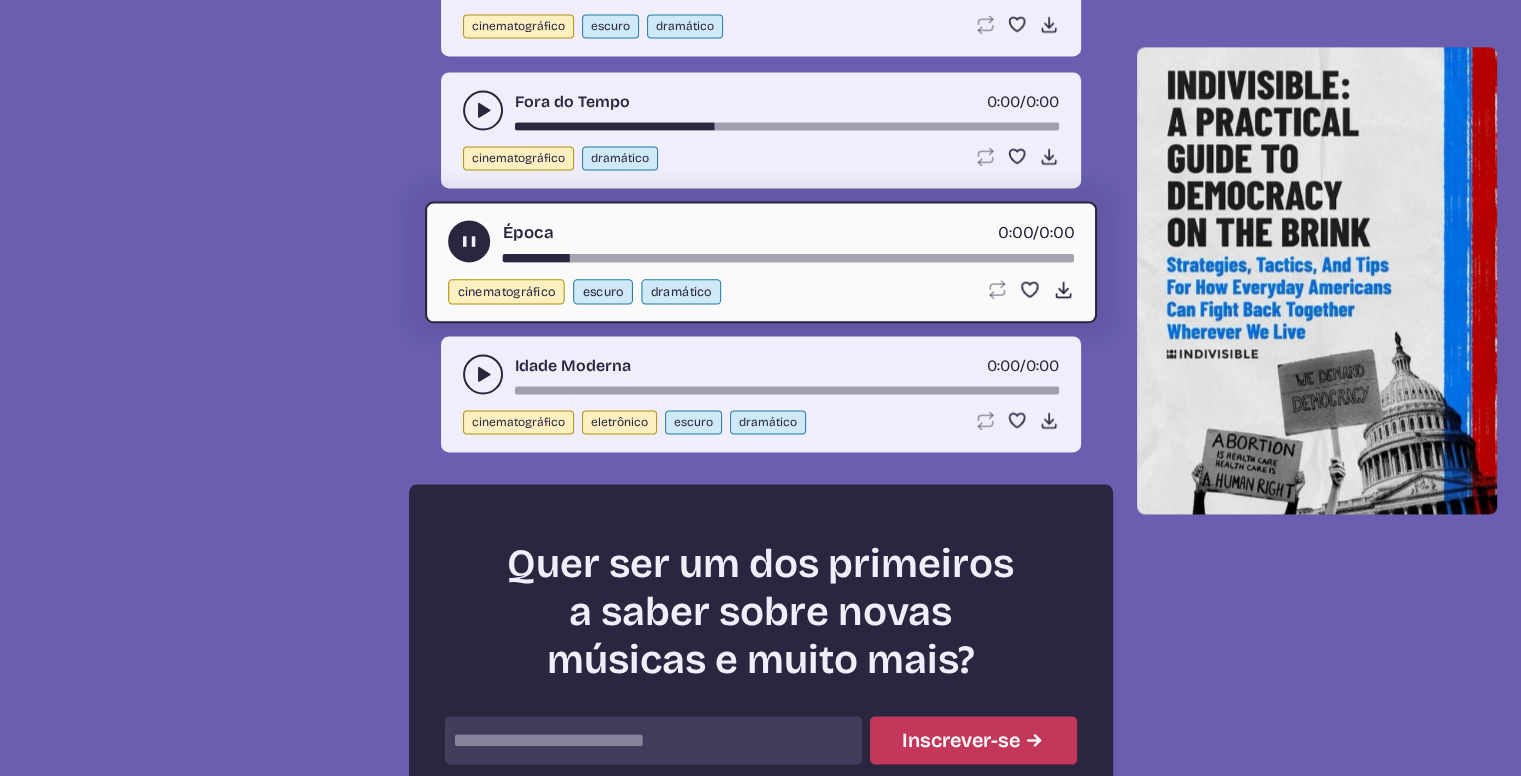 click 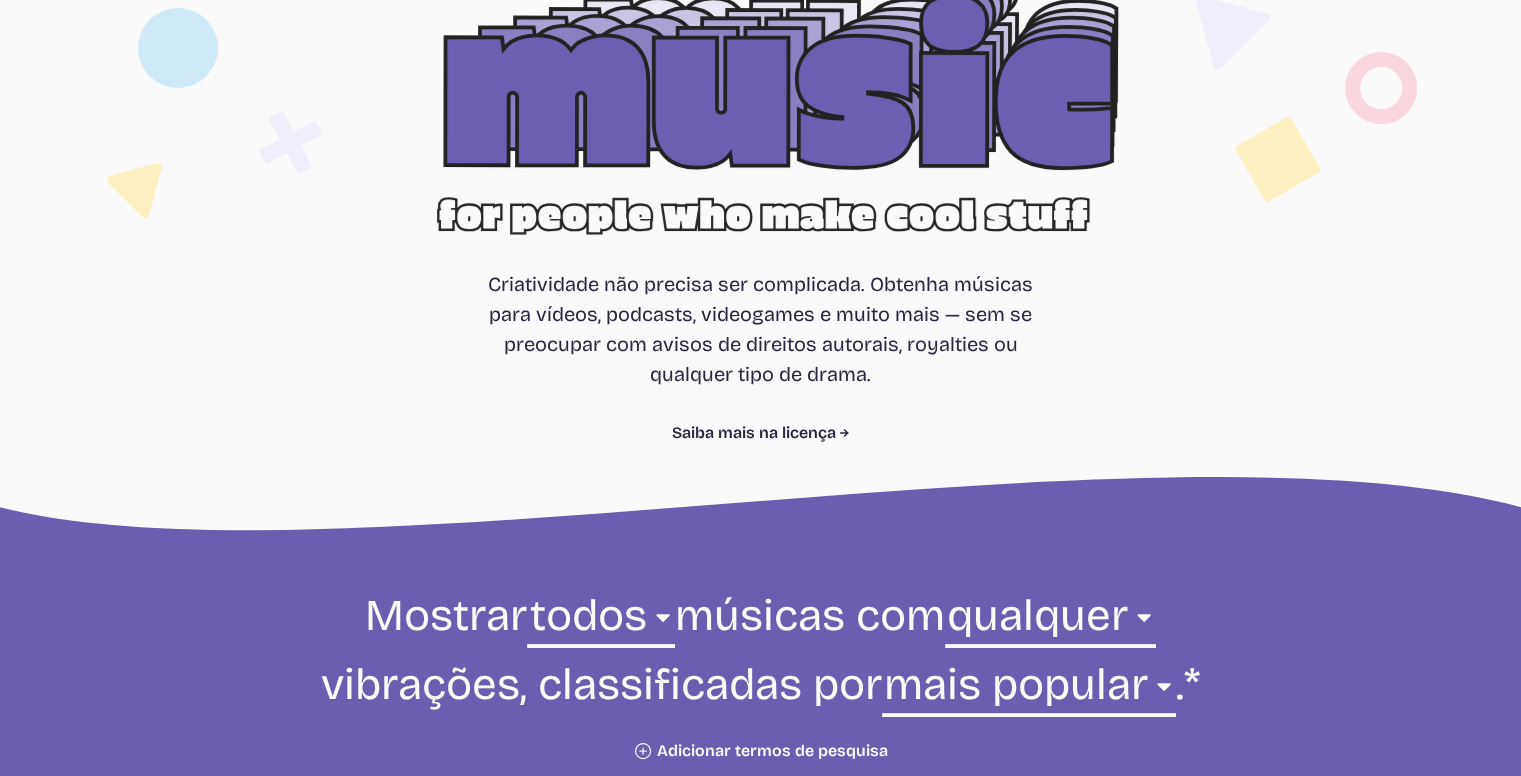 scroll, scrollTop: 0, scrollLeft: 0, axis: both 